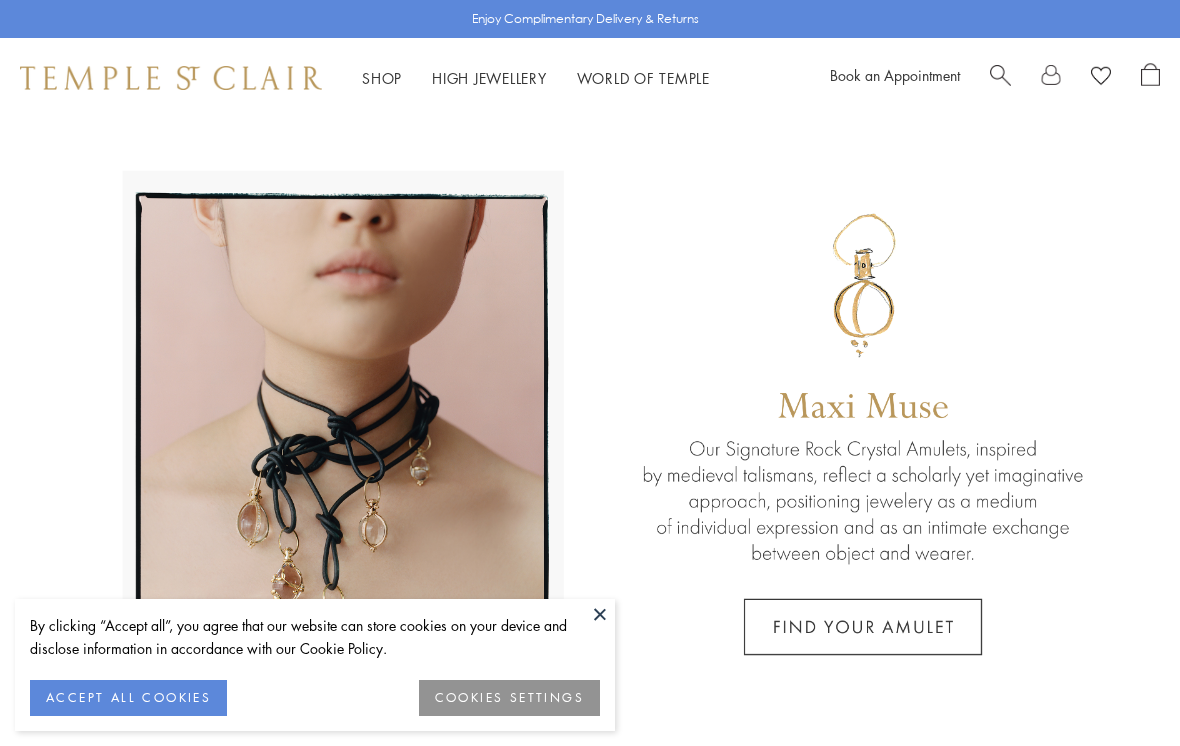scroll, scrollTop: 0, scrollLeft: 0, axis: both 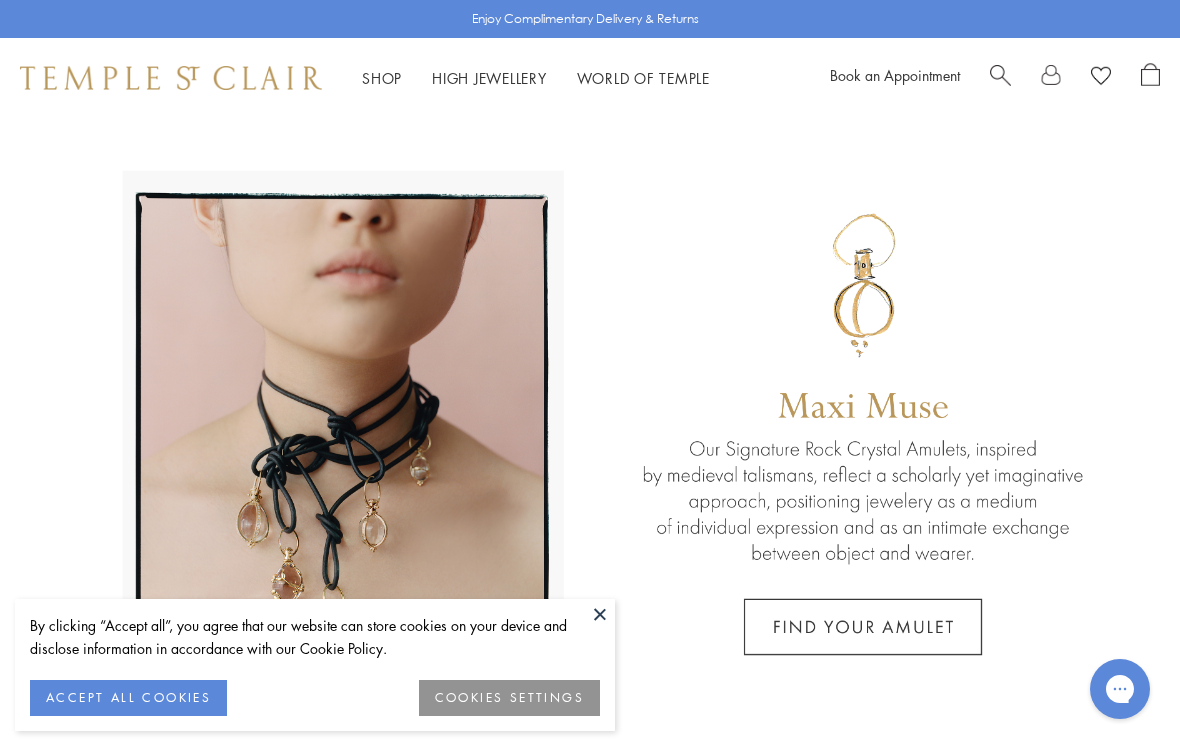 click at bounding box center (600, 614) 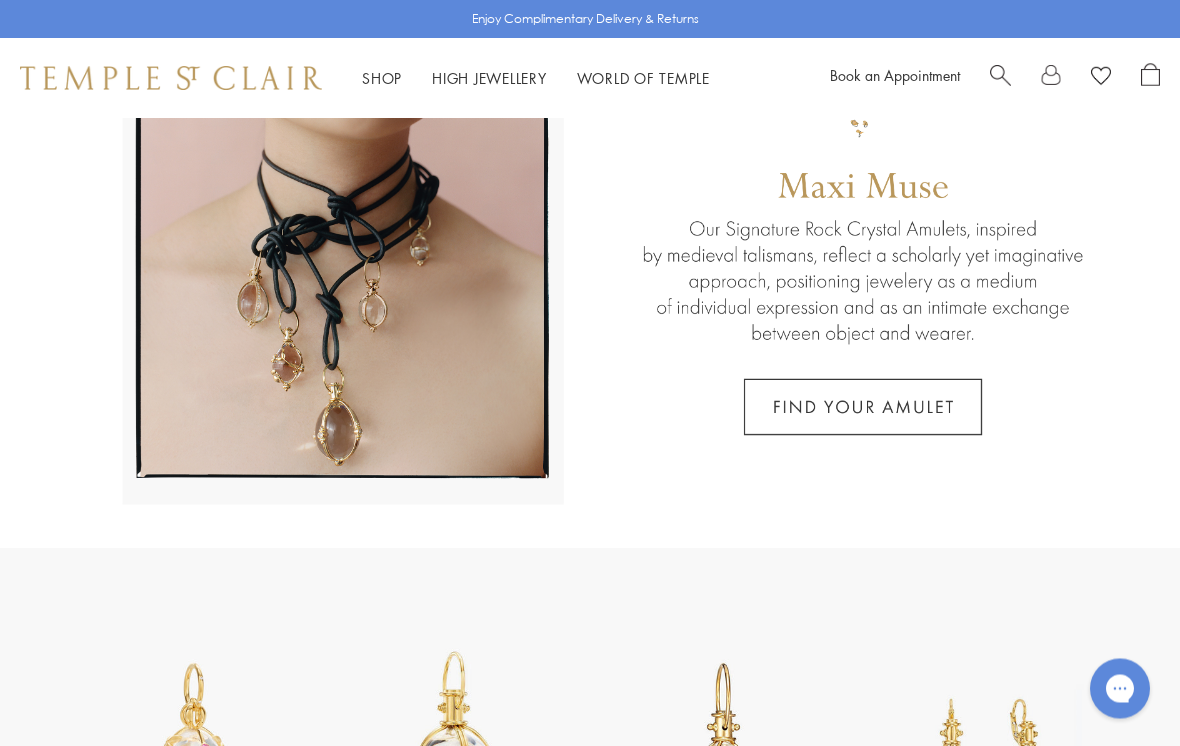 scroll, scrollTop: 0, scrollLeft: 0, axis: both 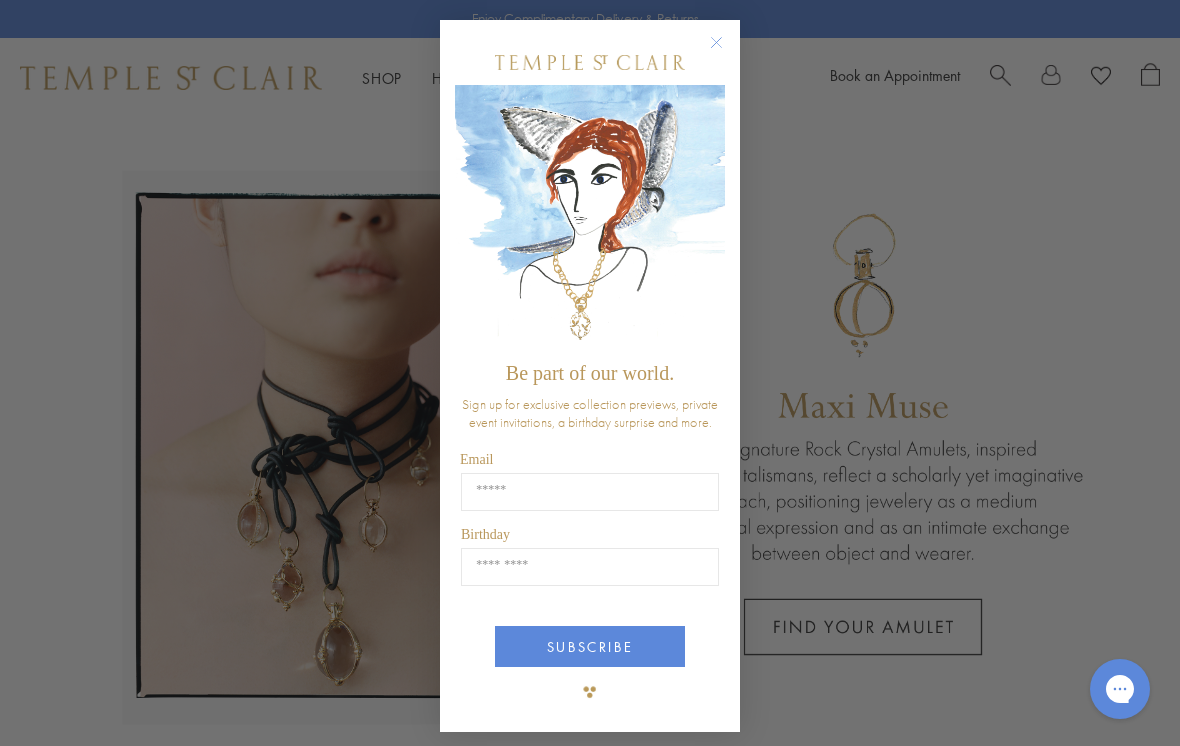 click on "Close dialog" at bounding box center (726, 52) 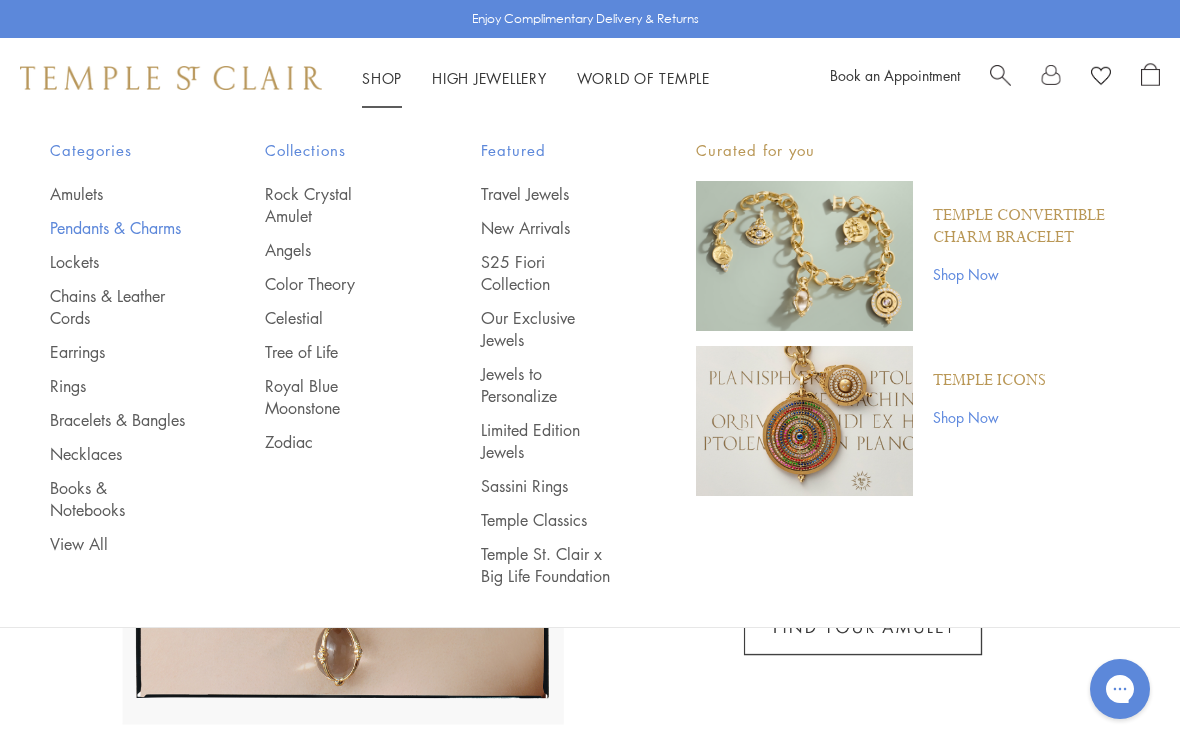 click on "Pendants & Charms" at bounding box center [117, 228] 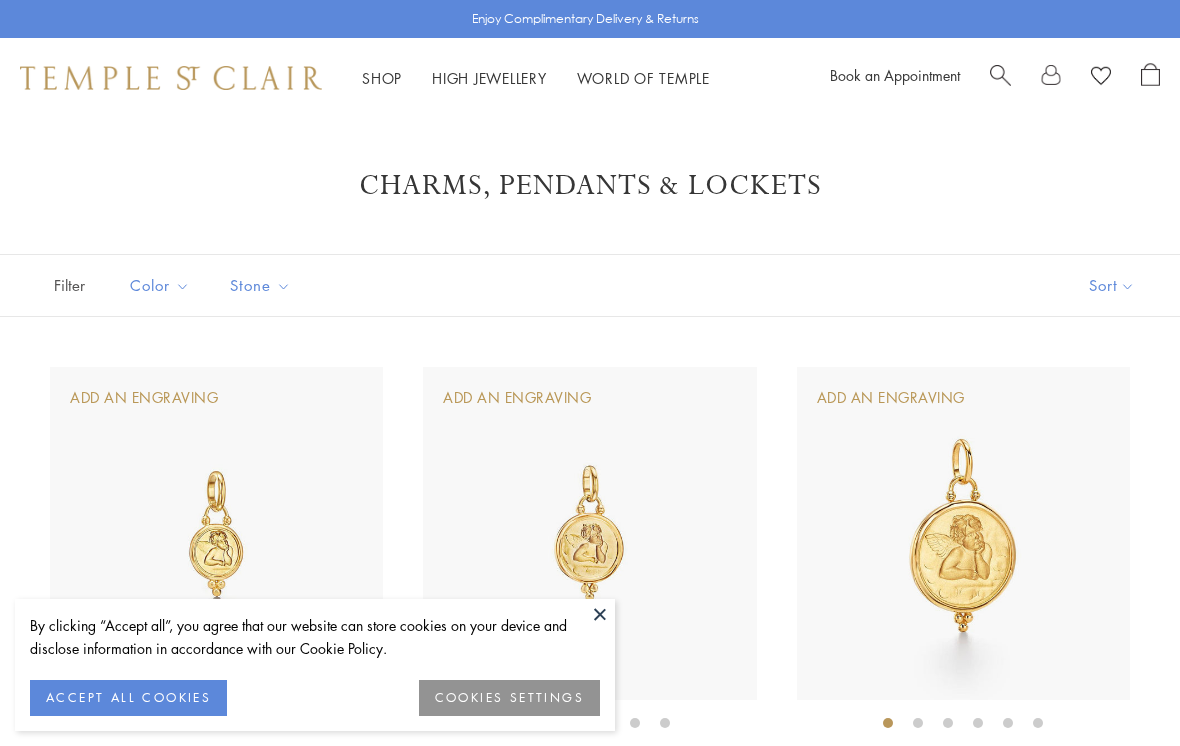 scroll, scrollTop: 0, scrollLeft: 0, axis: both 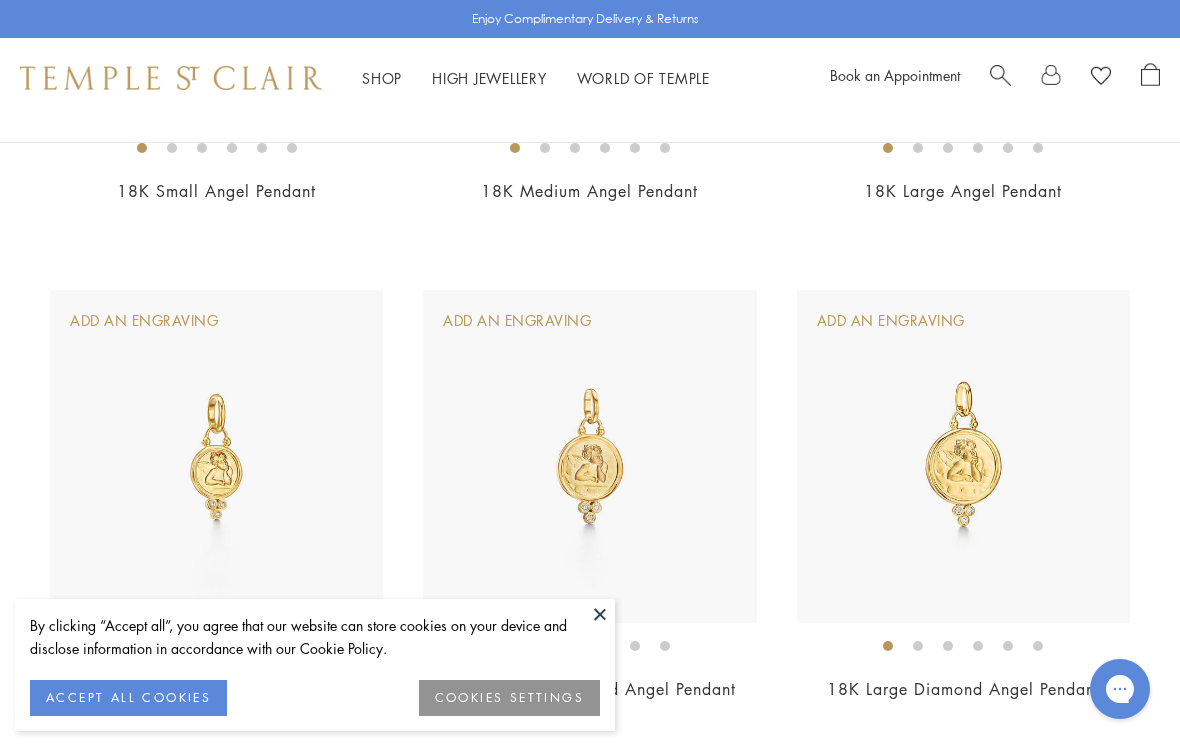 click at bounding box center [600, 614] 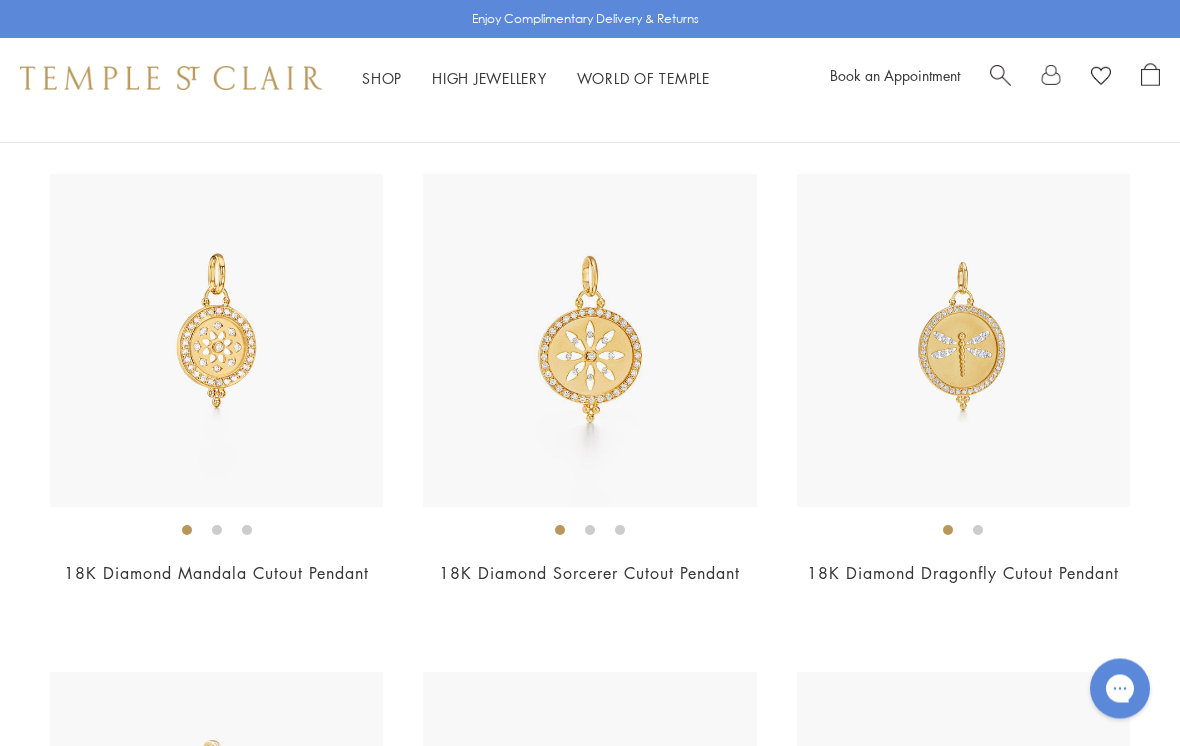 scroll, scrollTop: 7736, scrollLeft: 0, axis: vertical 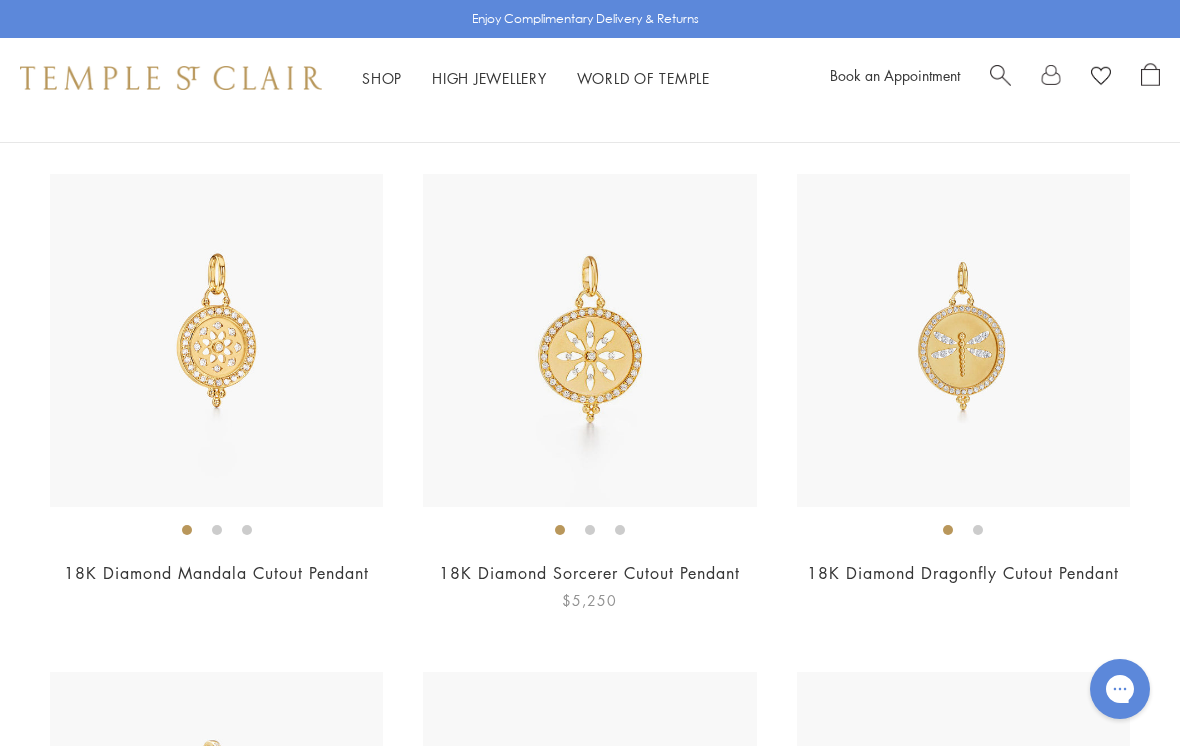 click at bounding box center [589, 340] 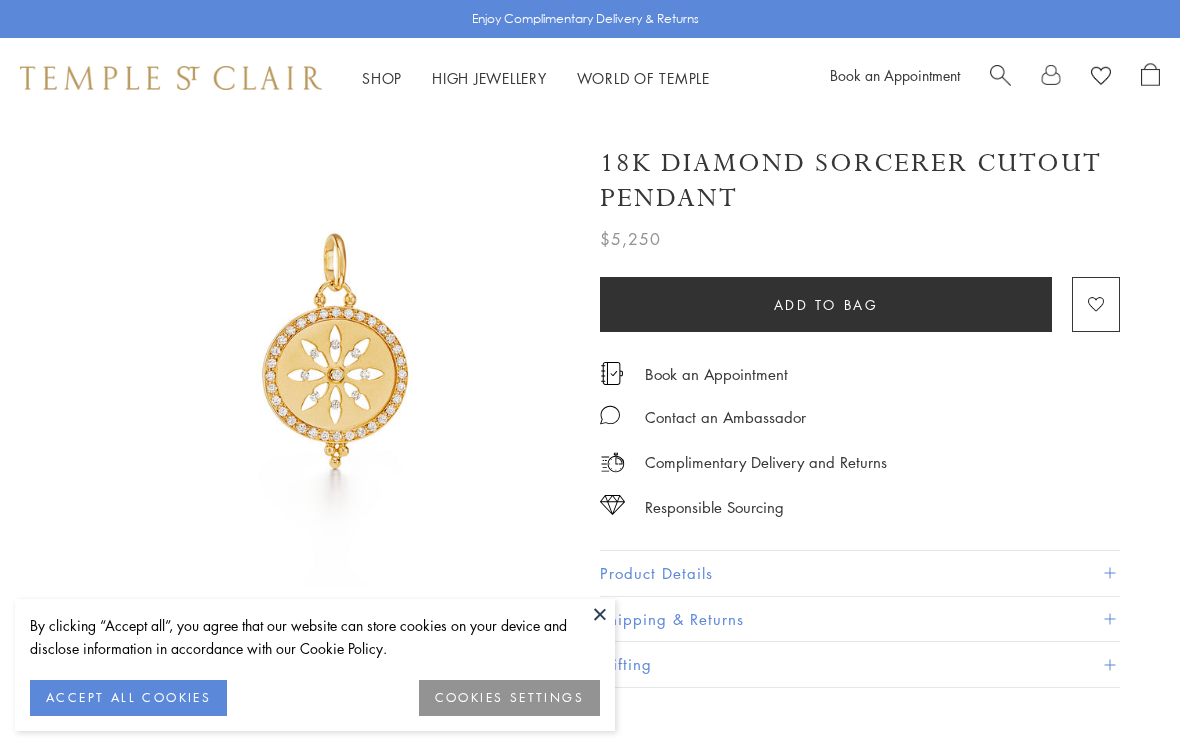 scroll, scrollTop: 0, scrollLeft: 0, axis: both 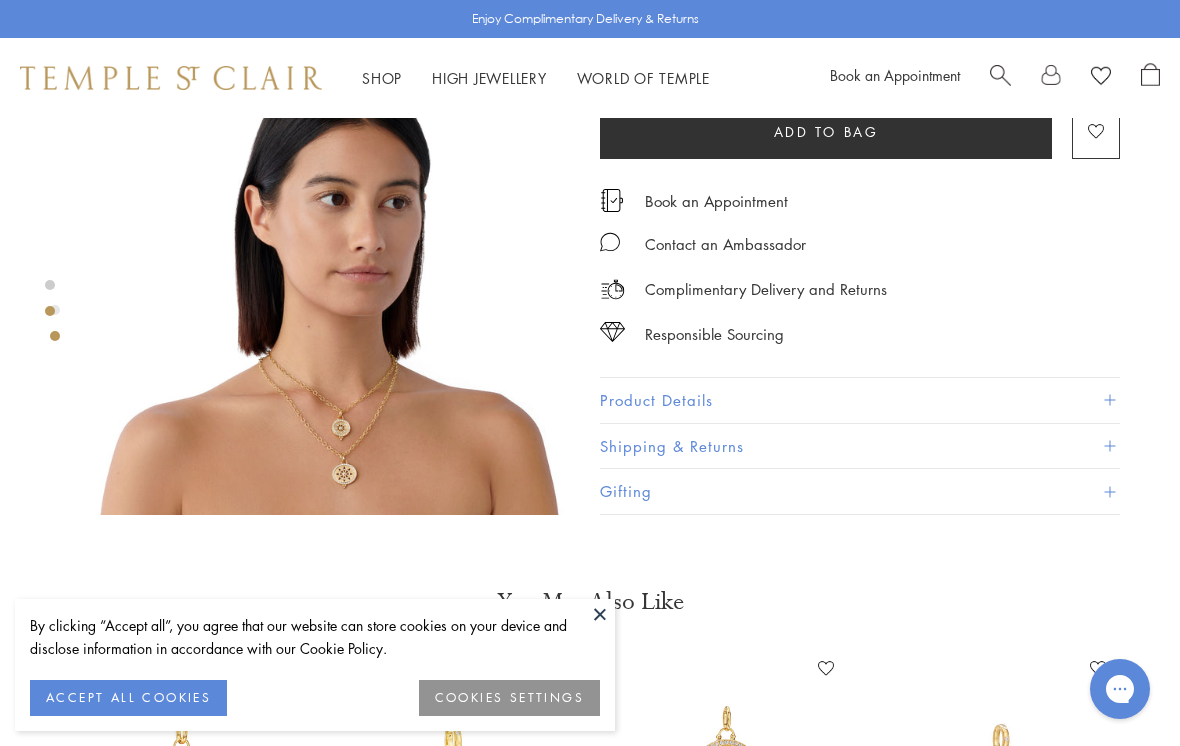click at bounding box center [335, 280] 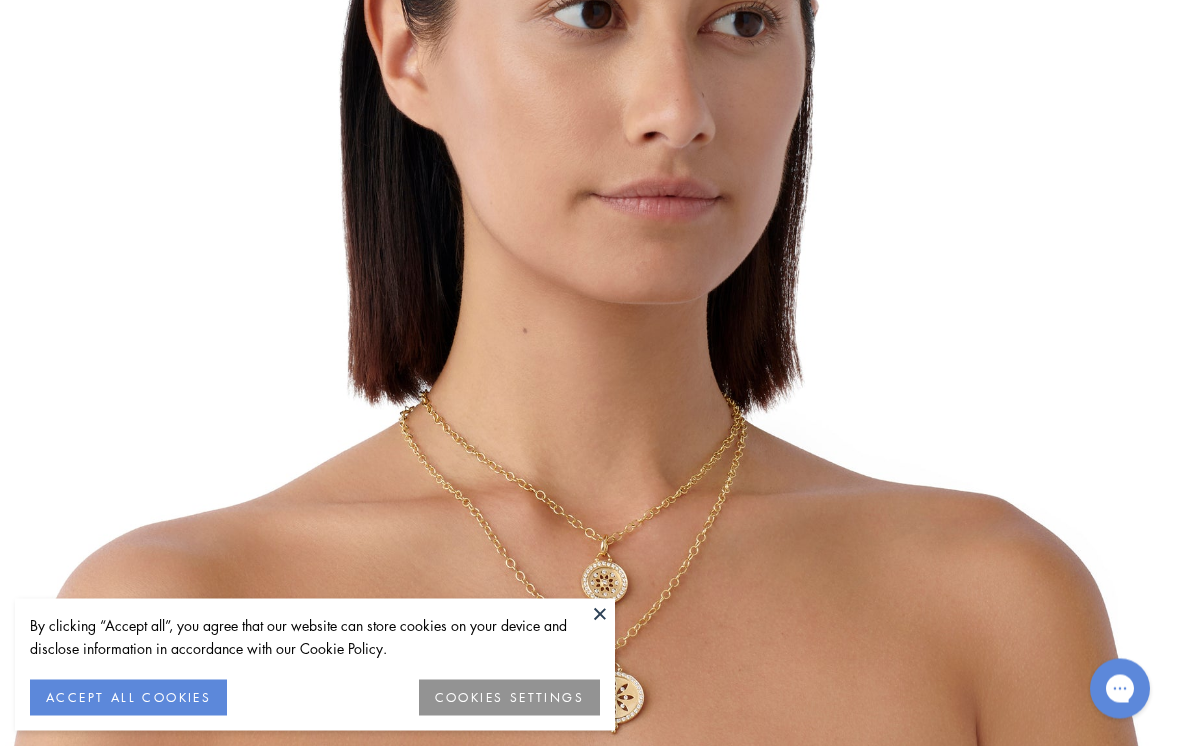 click on "COOKIES SETTINGS" at bounding box center [509, 698] 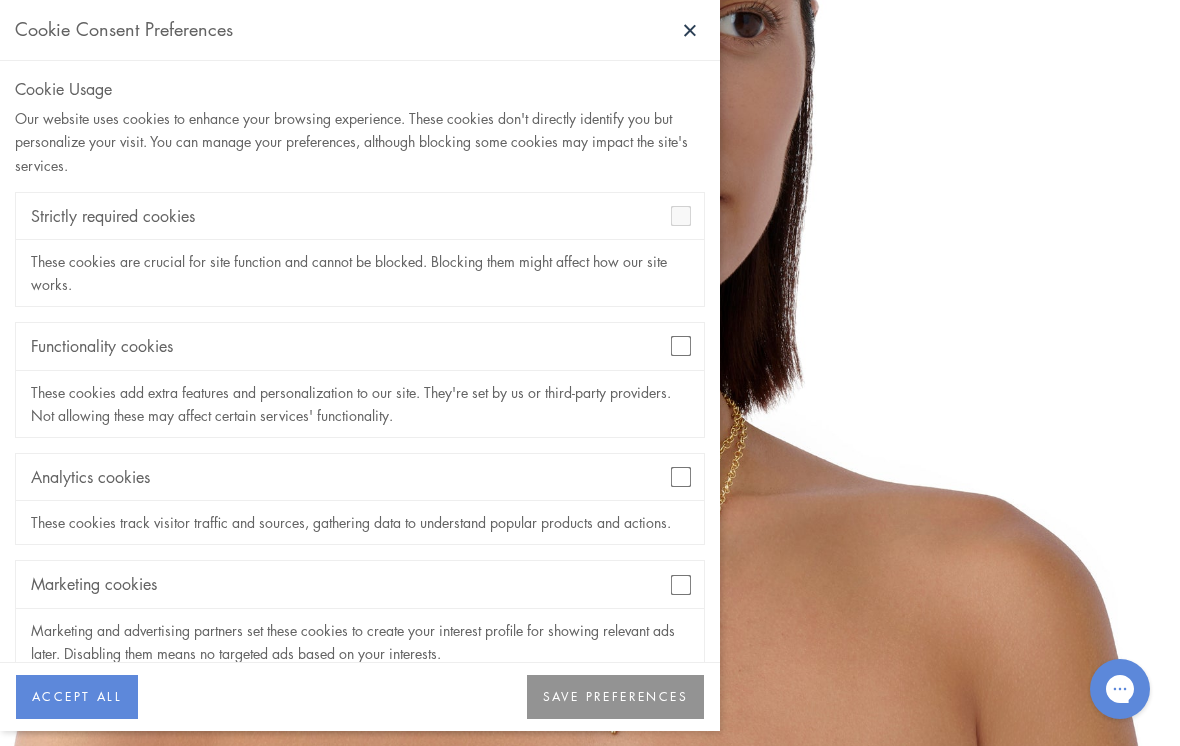 click on "SAVE PREFERENCES" at bounding box center [615, 697] 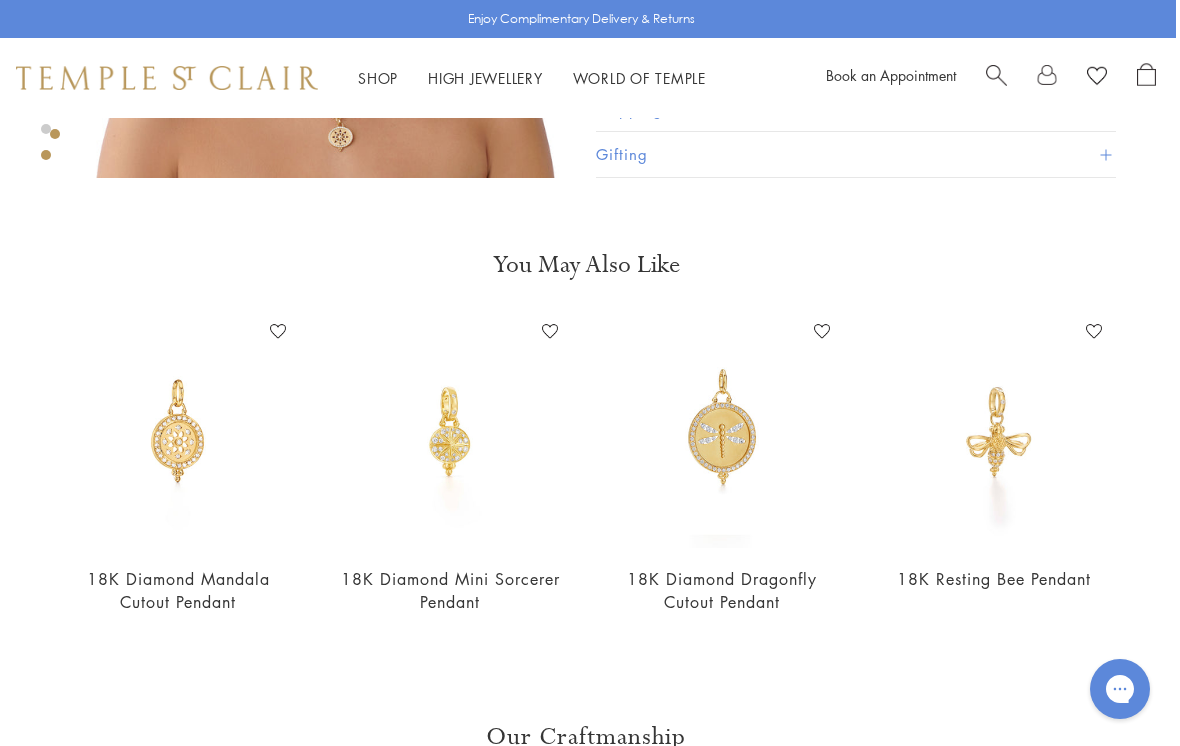 scroll, scrollTop: 913, scrollLeft: 4, axis: both 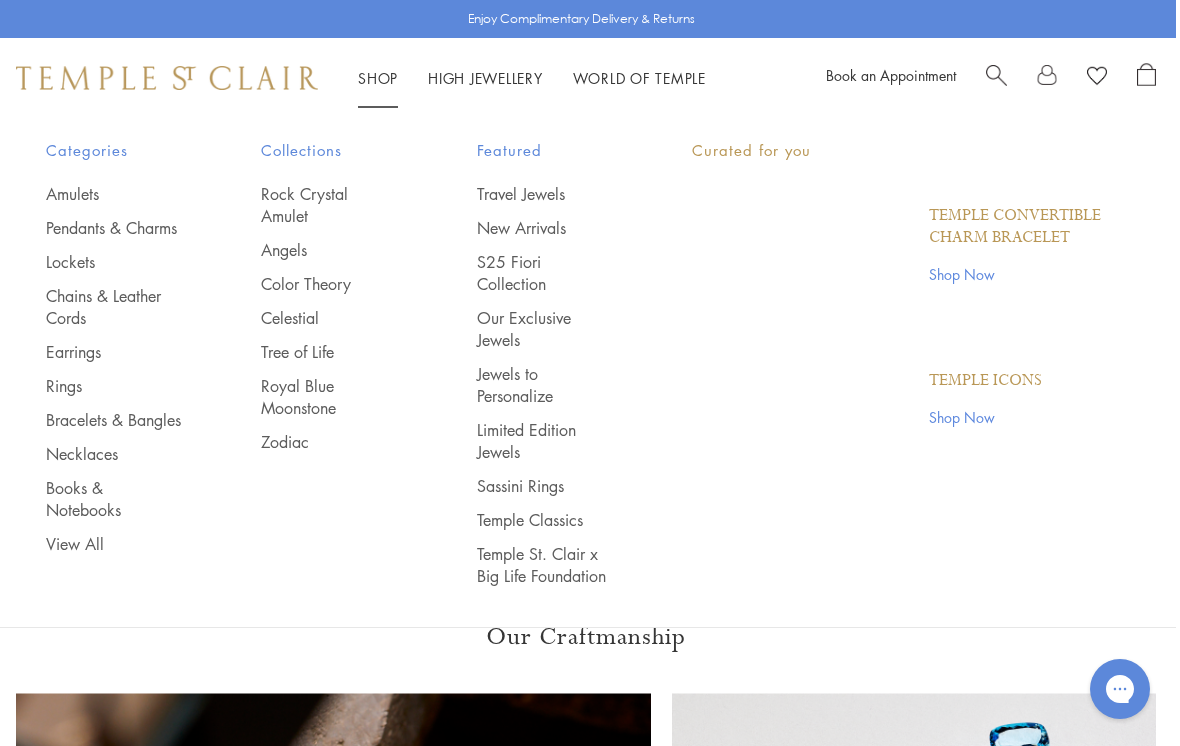click on "Shop Shop" at bounding box center (378, 78) 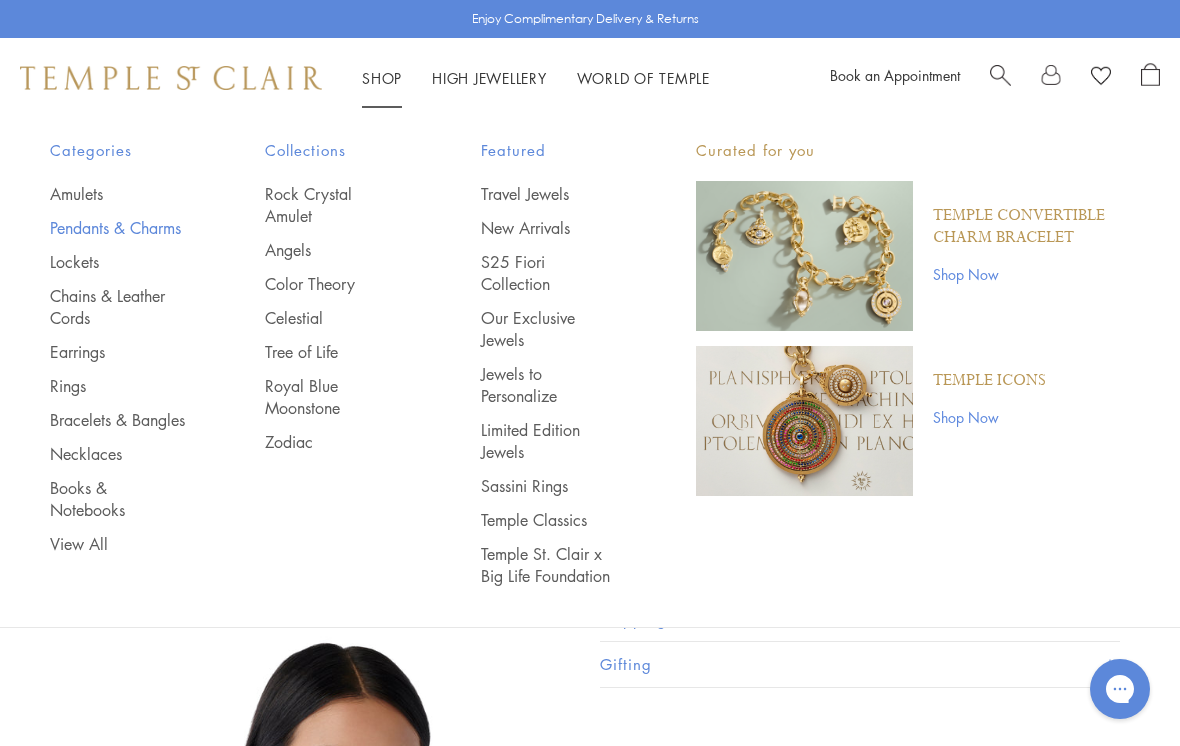 click on "Pendants & Charms" at bounding box center [117, 228] 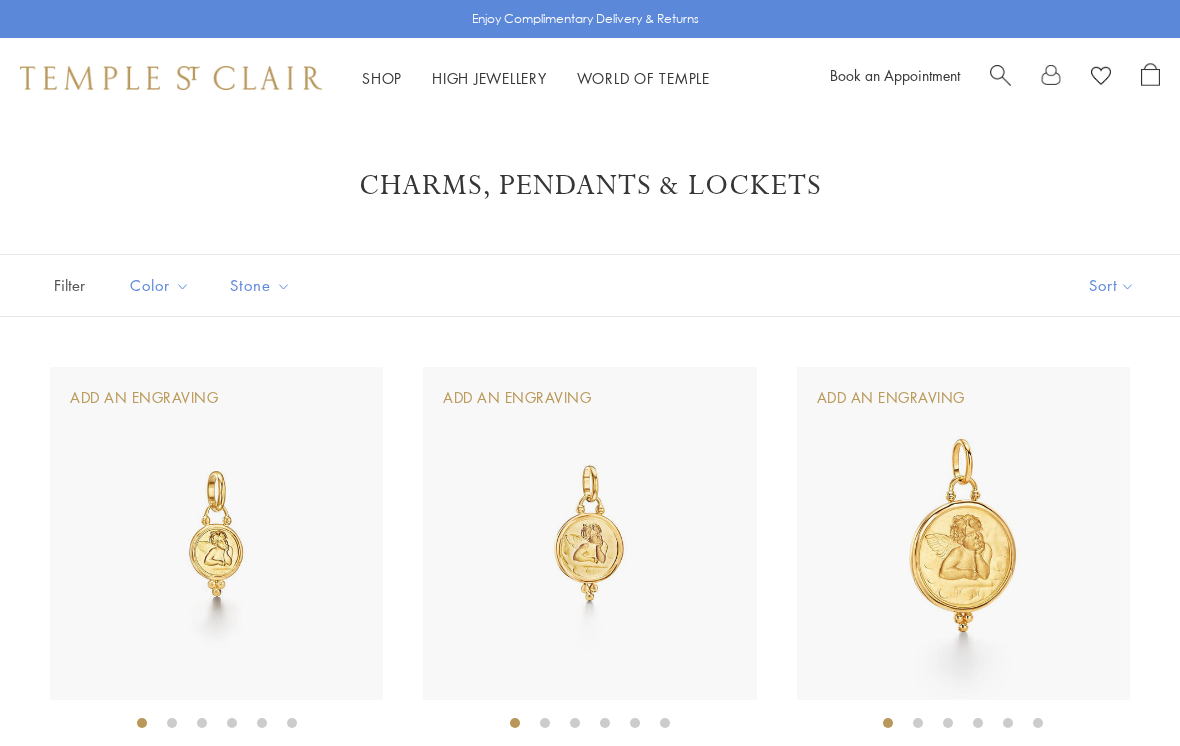 scroll, scrollTop: 0, scrollLeft: 0, axis: both 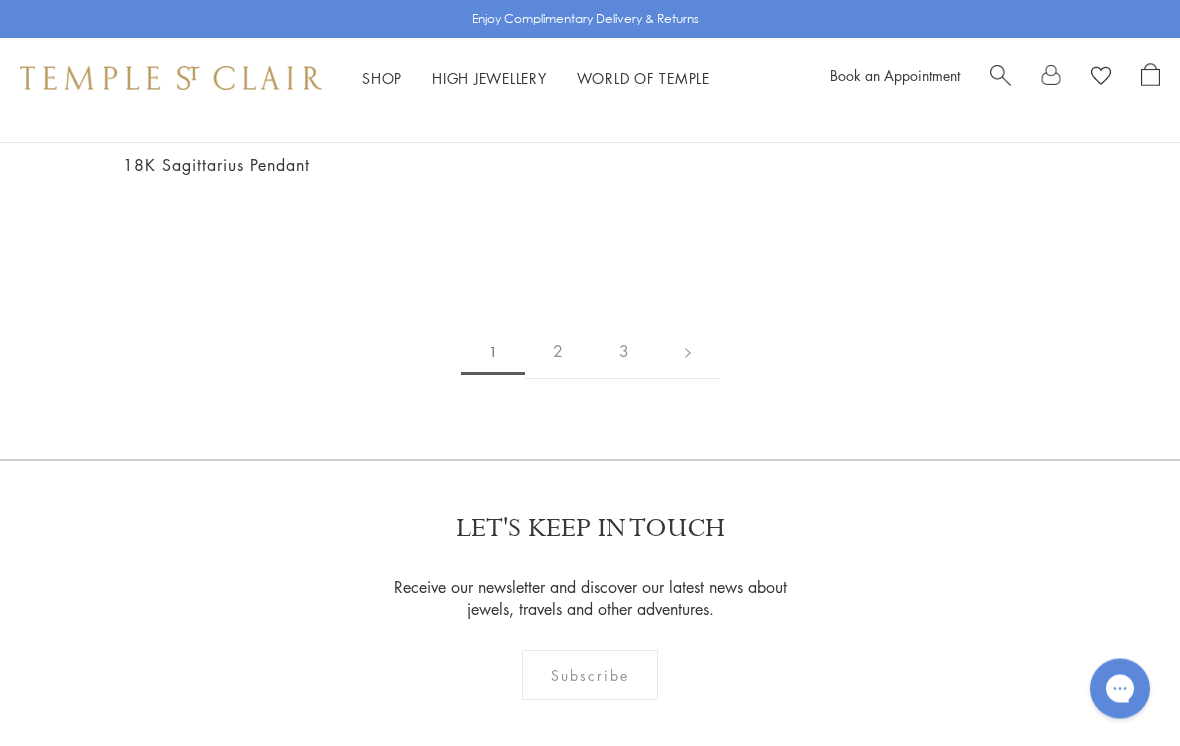 click on "2" at bounding box center [558, 352] 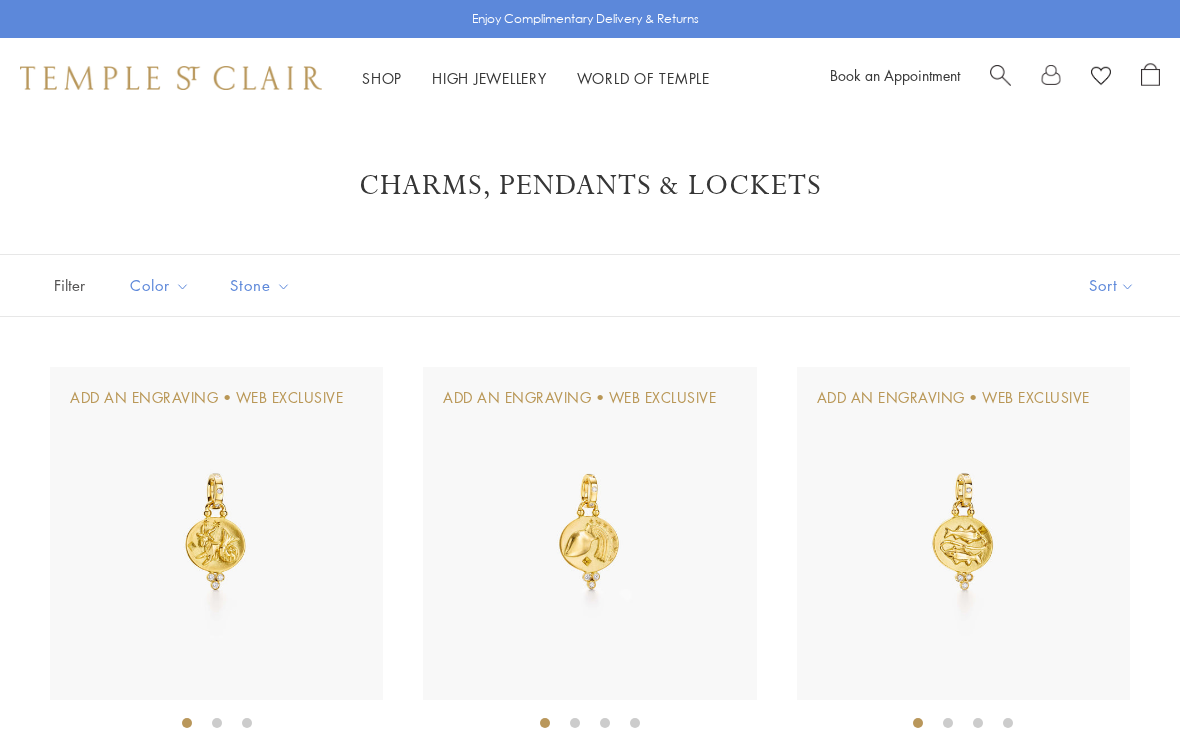 scroll, scrollTop: 0, scrollLeft: 0, axis: both 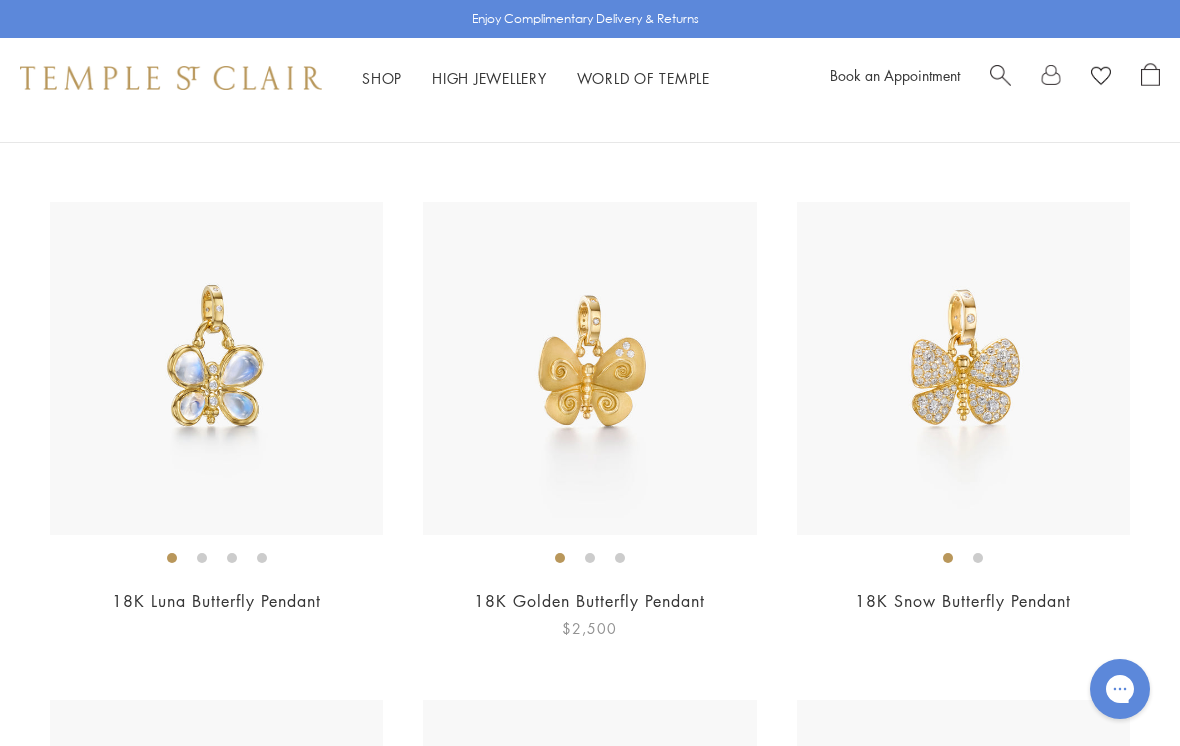 click at bounding box center (589, 368) 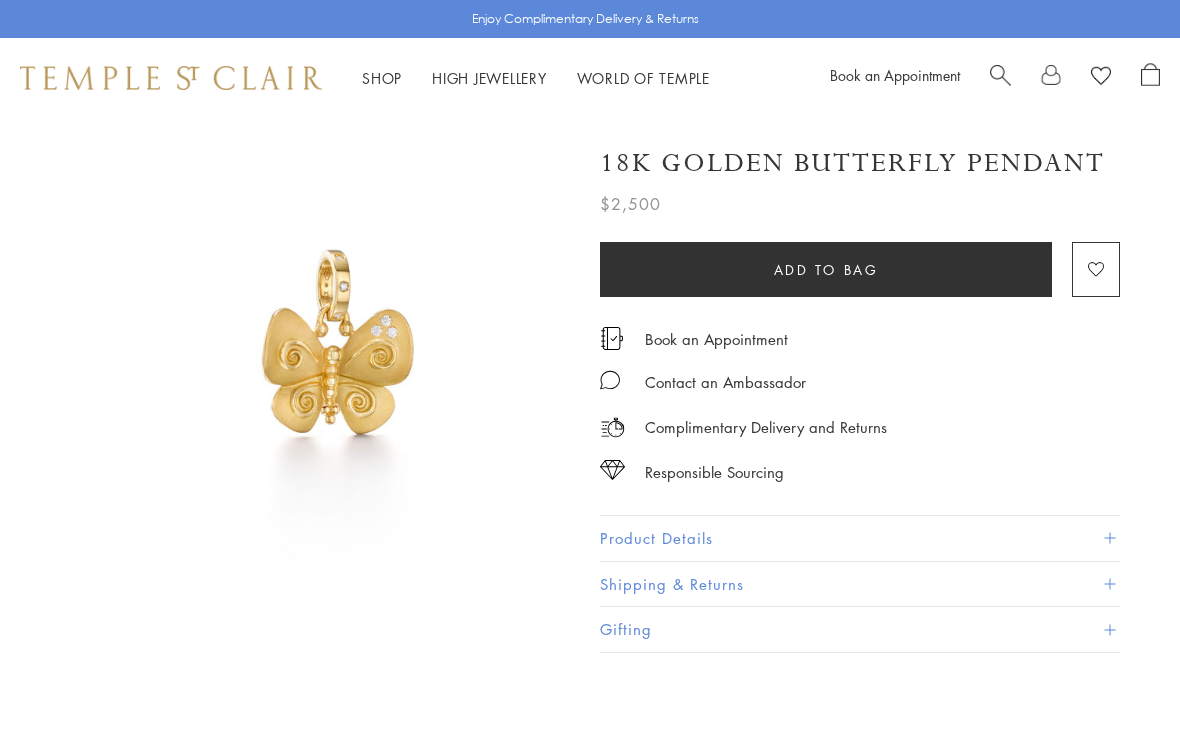 scroll, scrollTop: 0, scrollLeft: 0, axis: both 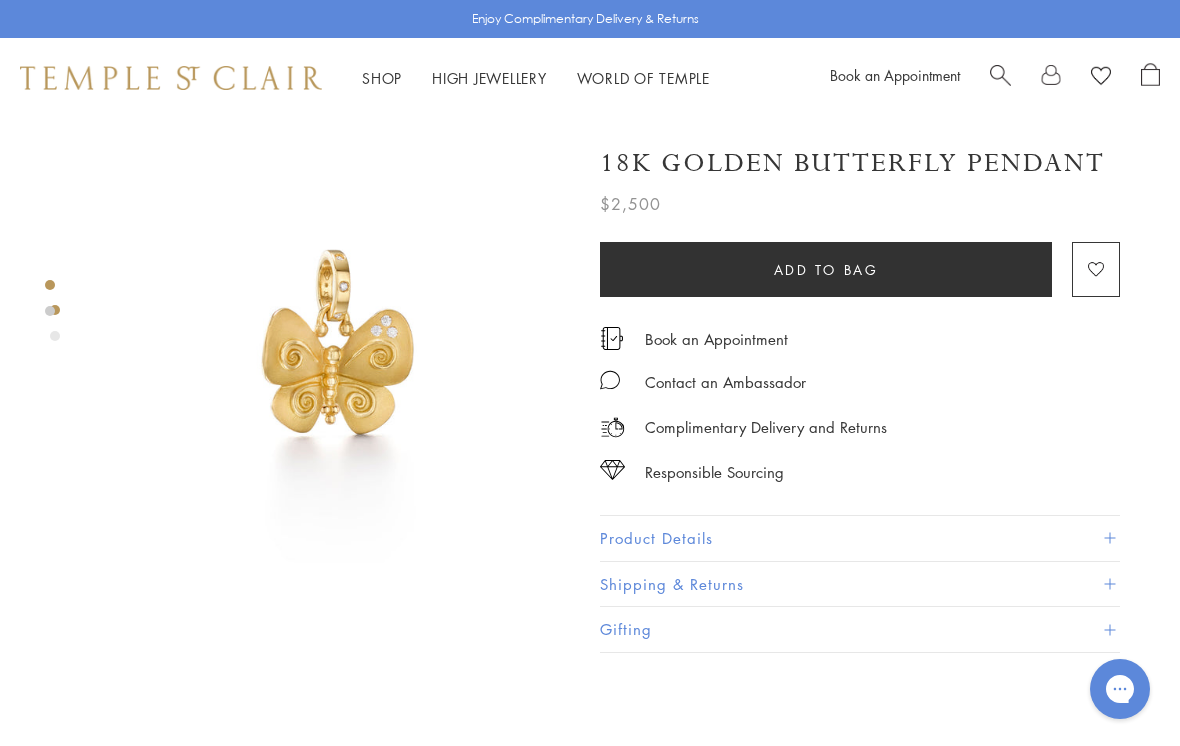 click at bounding box center [55, 336] 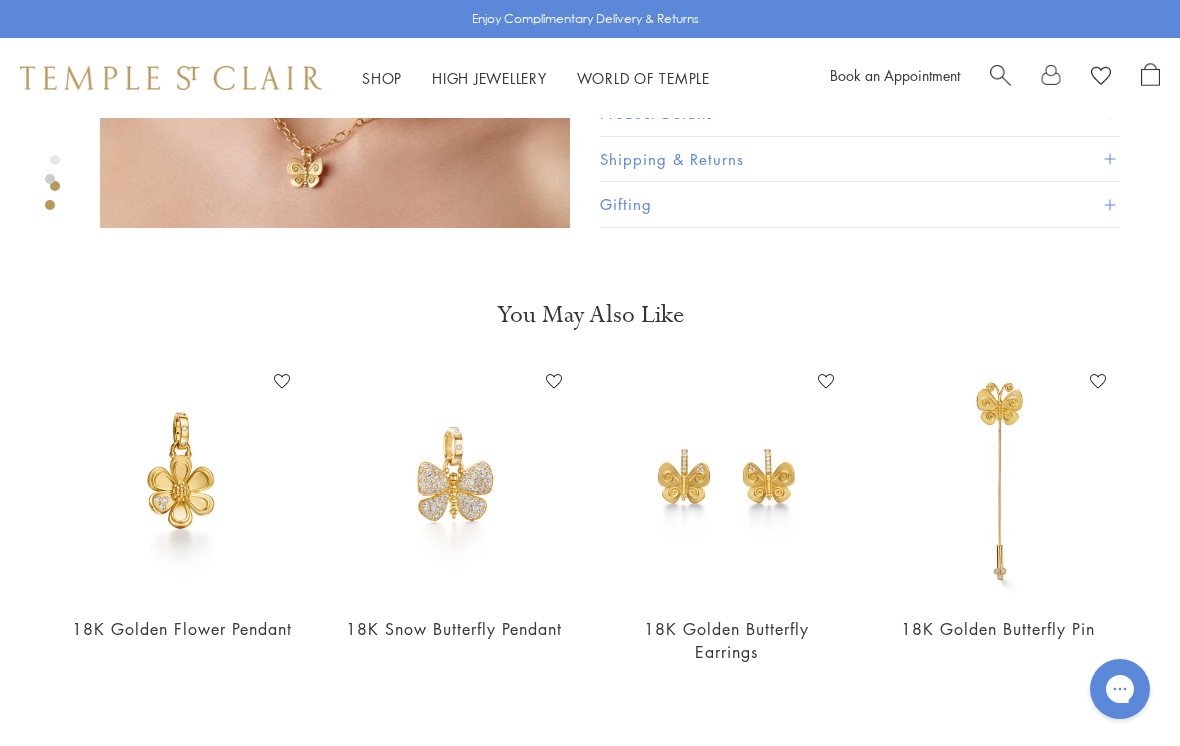 scroll, scrollTop: 861, scrollLeft: 0, axis: vertical 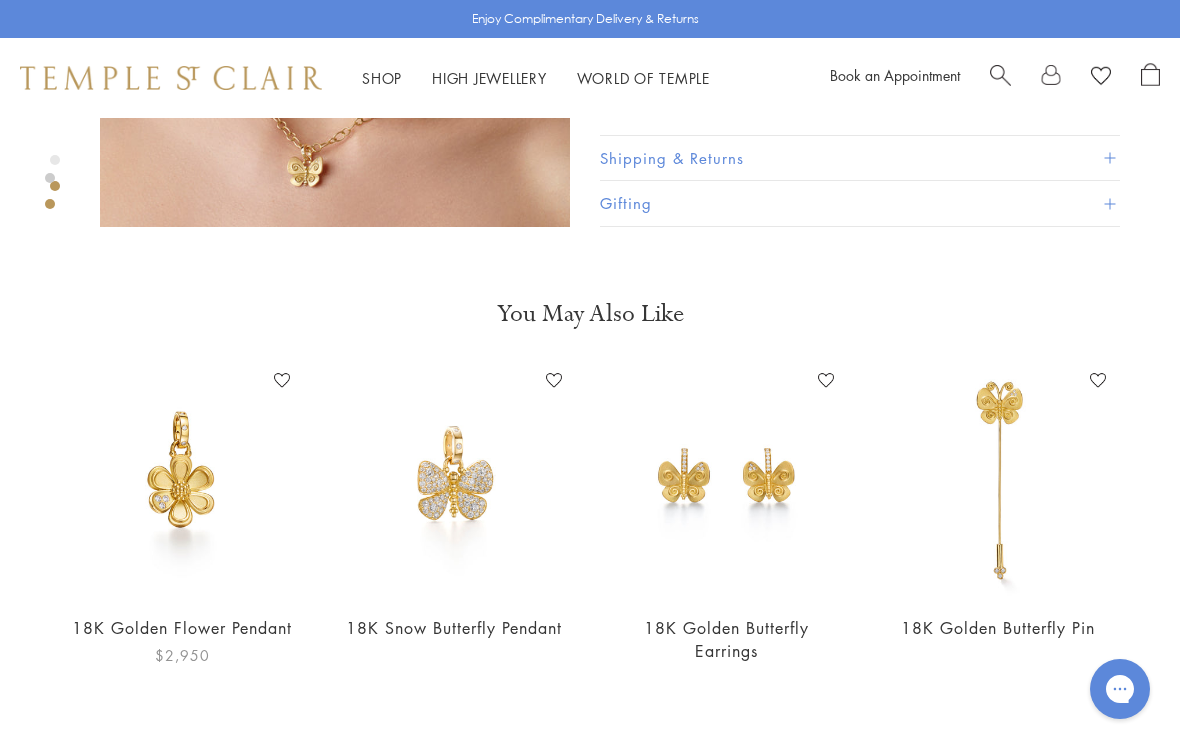 click at bounding box center (182, 481) 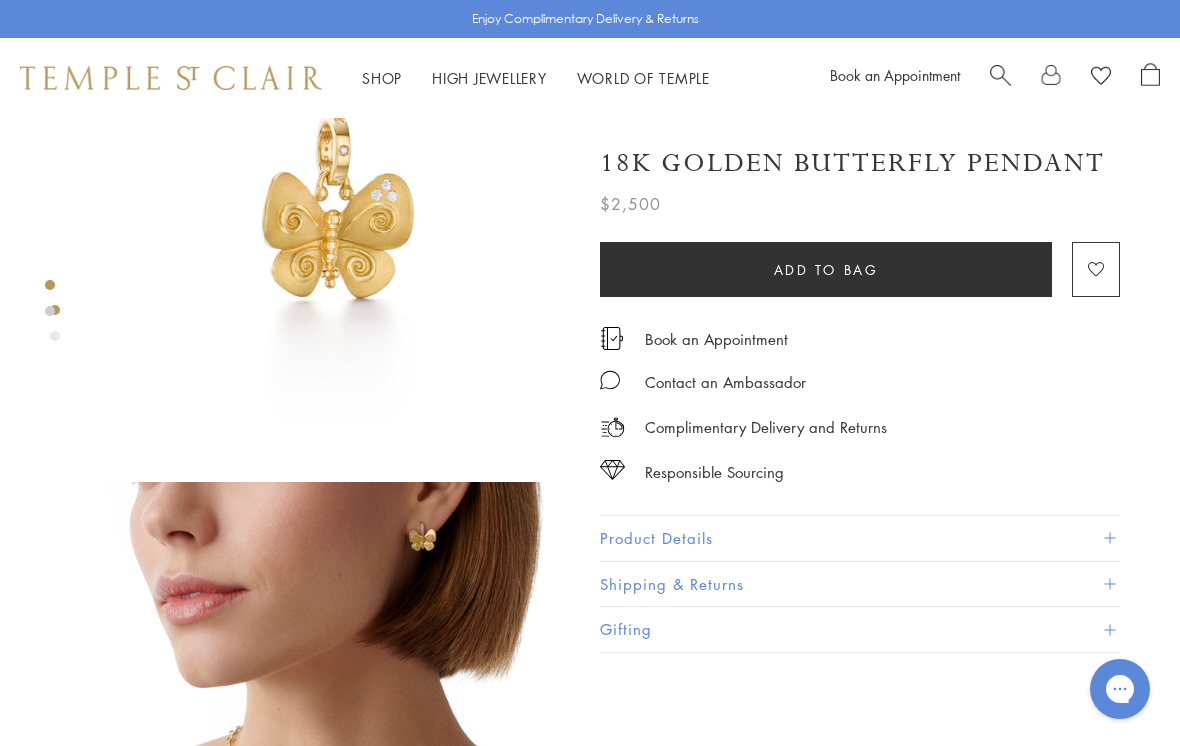 scroll, scrollTop: 112, scrollLeft: 0, axis: vertical 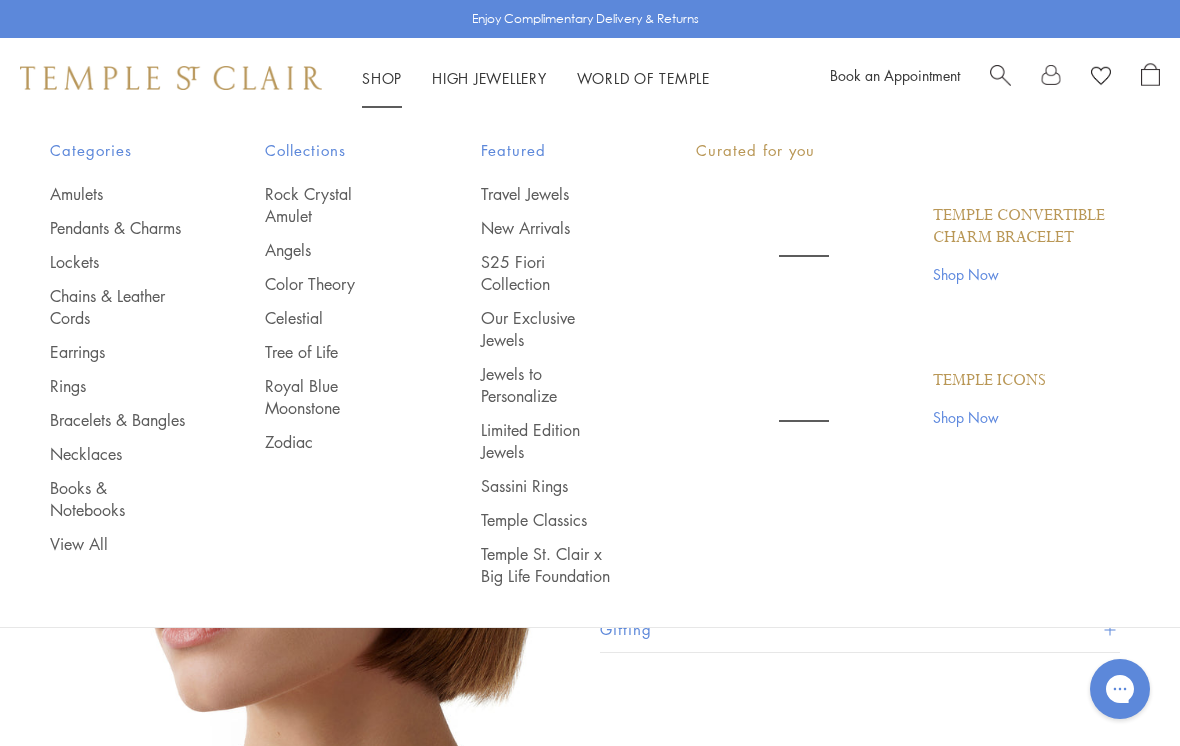 click on "Shop Shop" at bounding box center (382, 78) 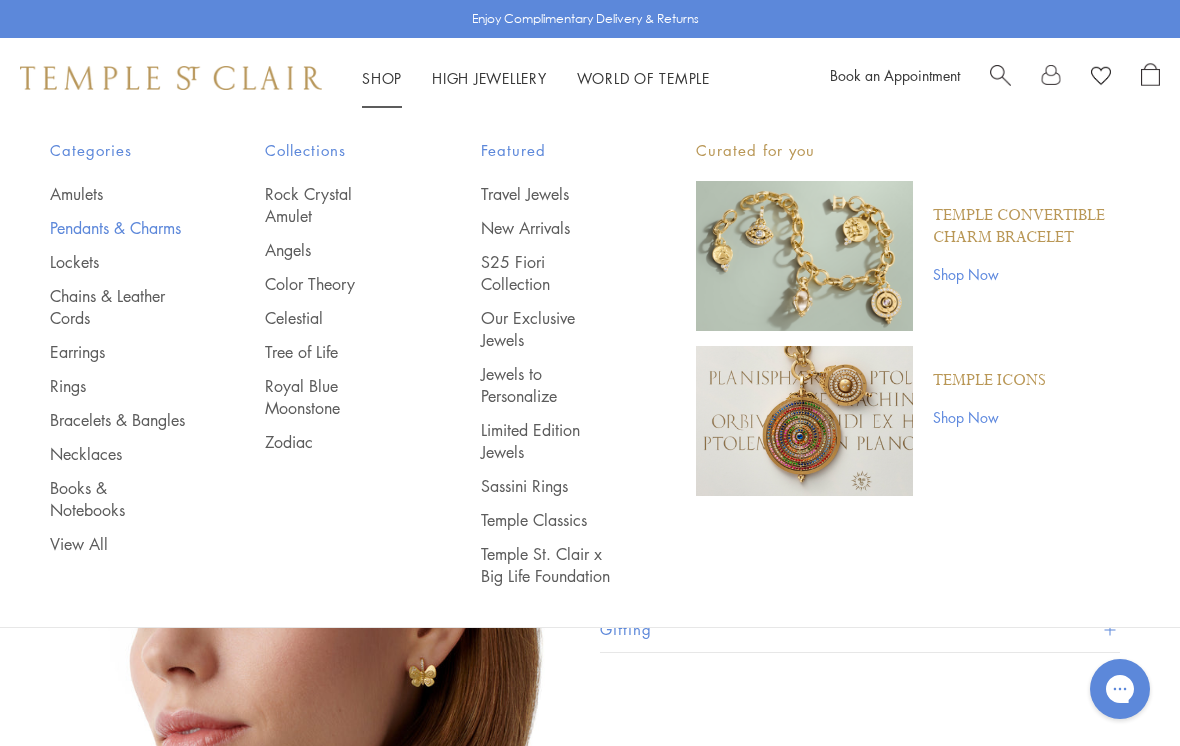 click on "Pendants & Charms" at bounding box center (117, 228) 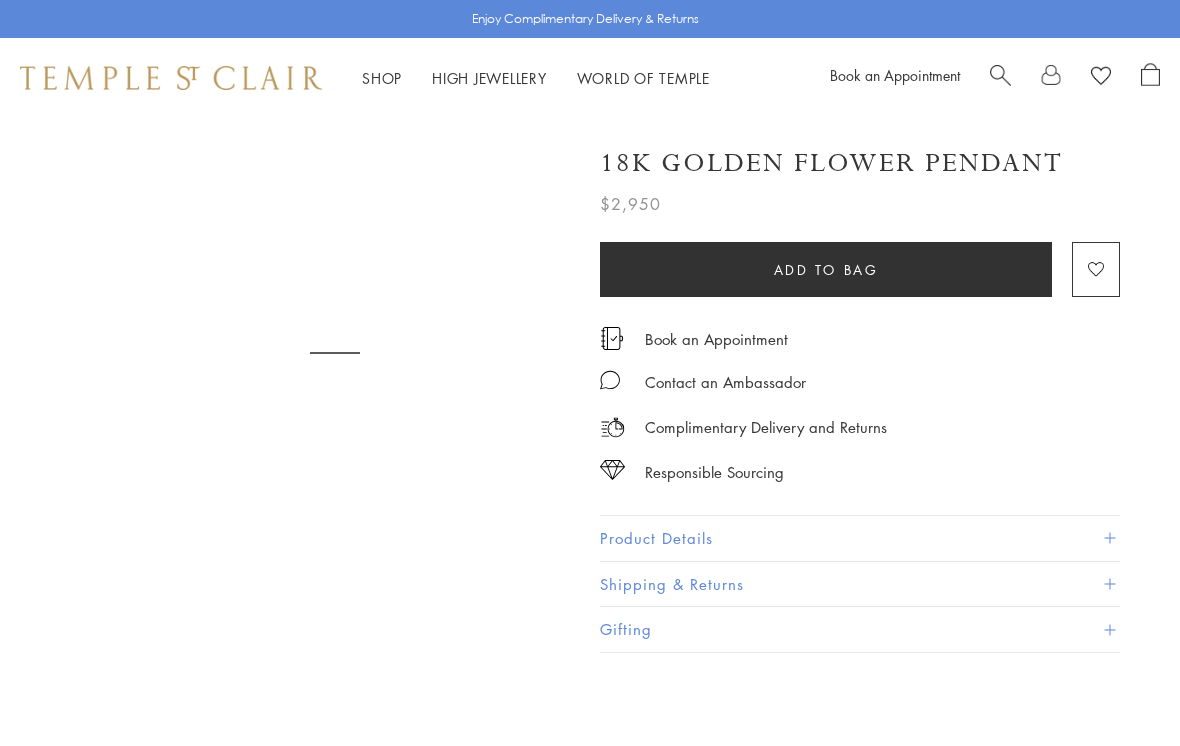scroll, scrollTop: 0, scrollLeft: 0, axis: both 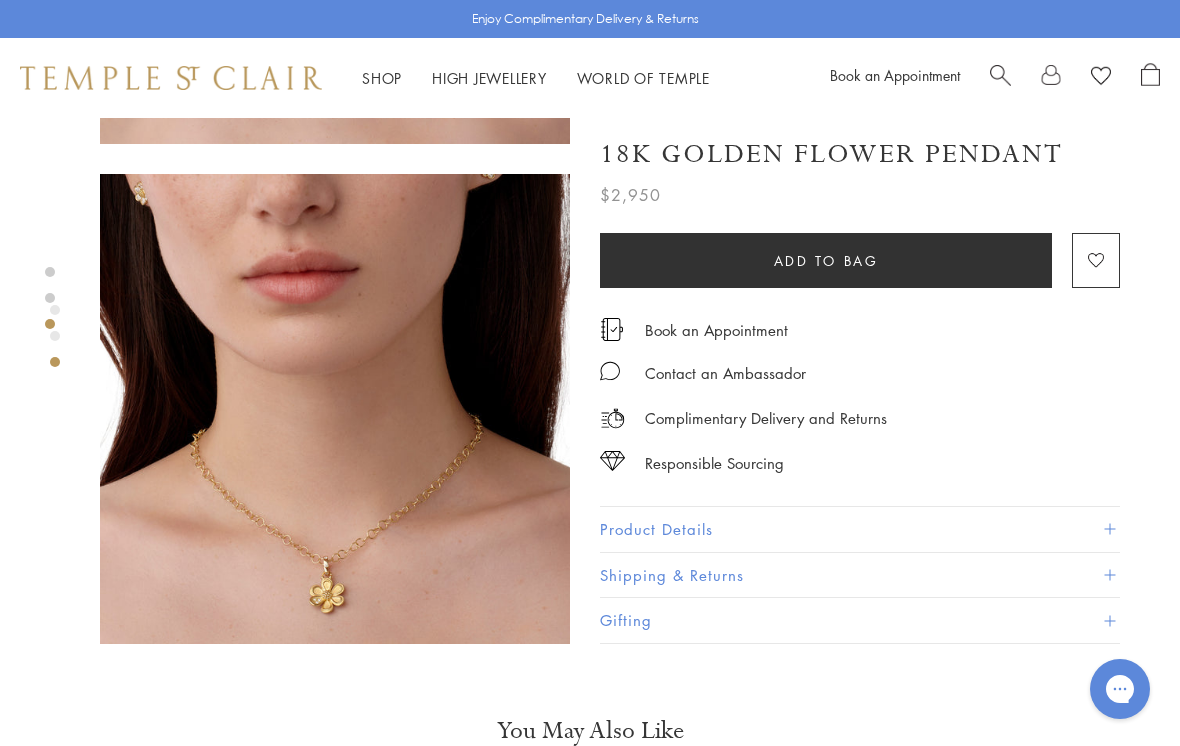 click on "Product Details" at bounding box center (860, 529) 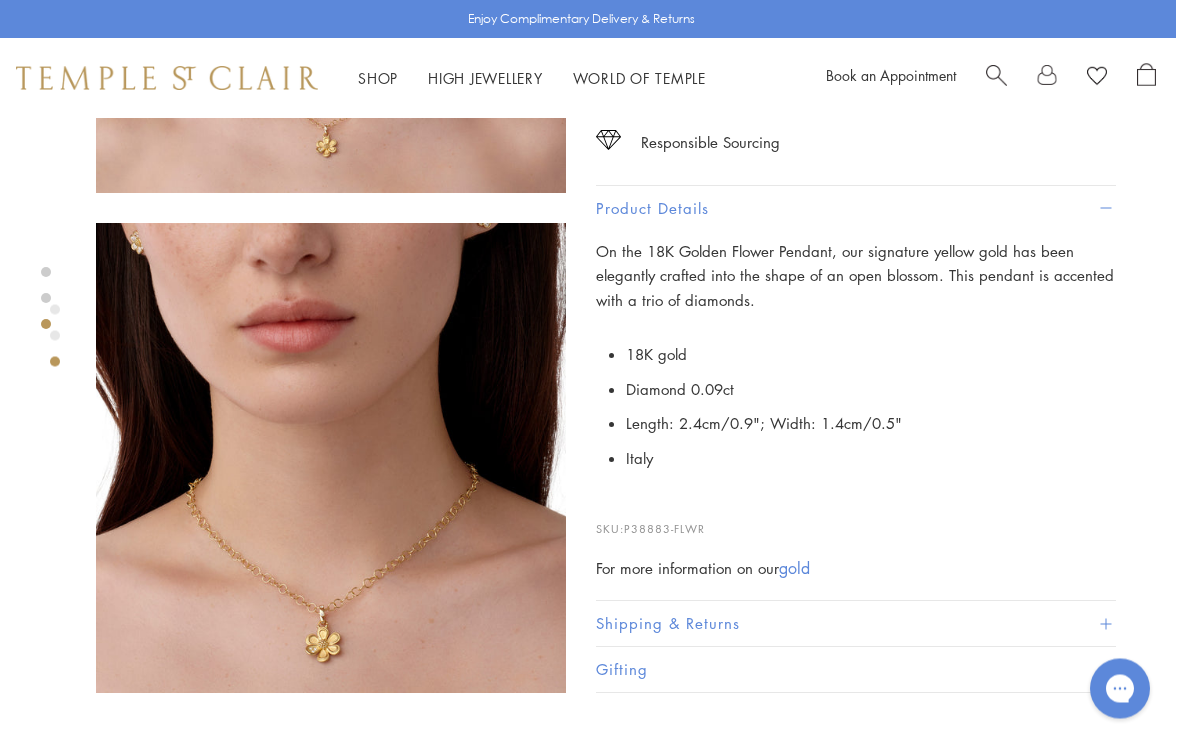 scroll, scrollTop: 895, scrollLeft: 4, axis: both 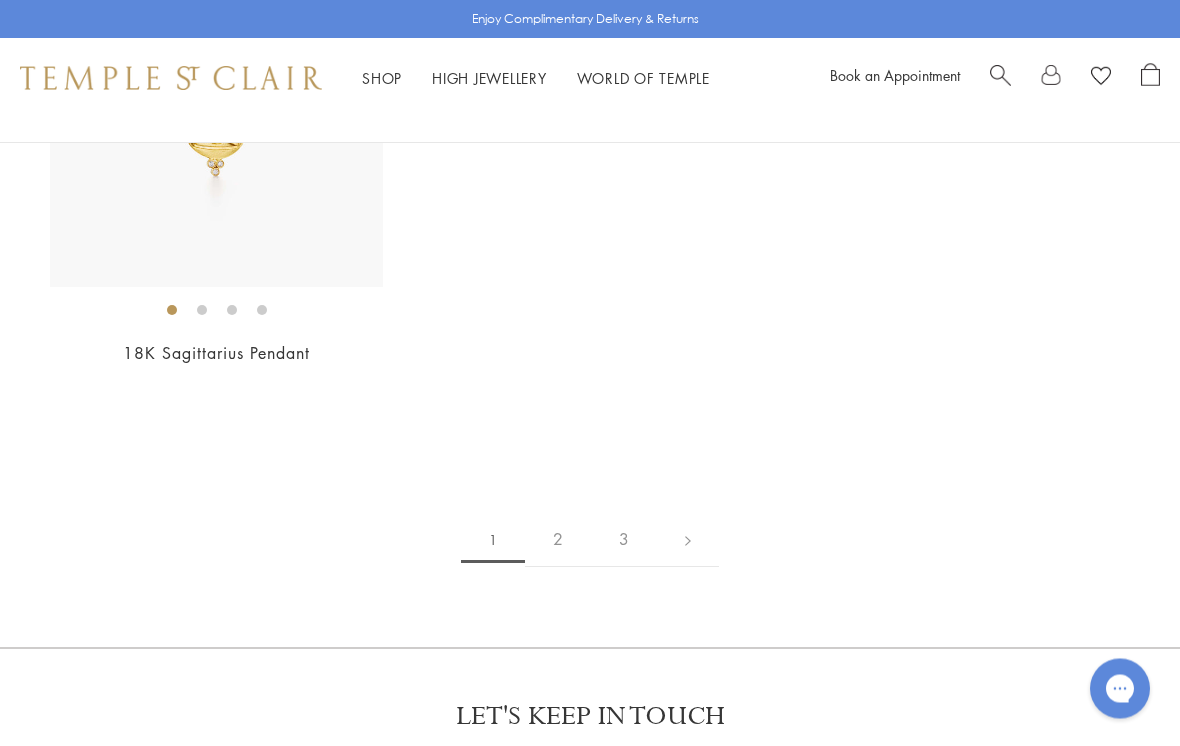 click on "3" at bounding box center (624, 540) 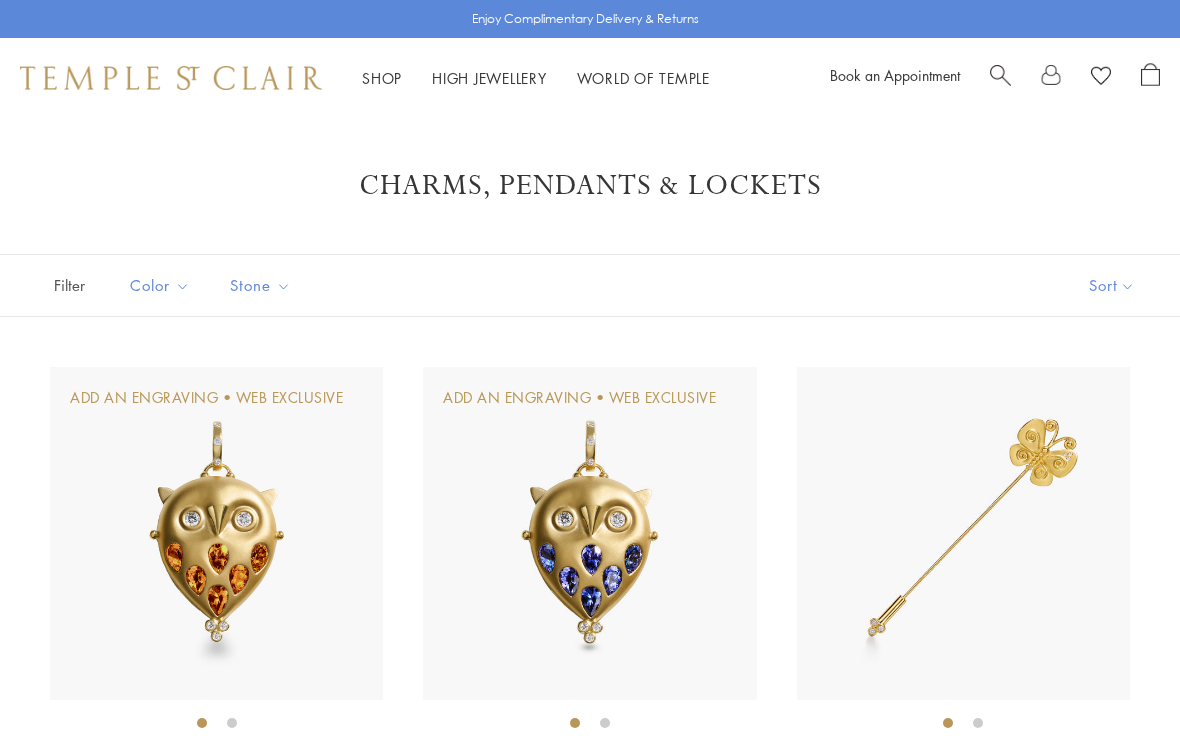 scroll, scrollTop: 0, scrollLeft: 0, axis: both 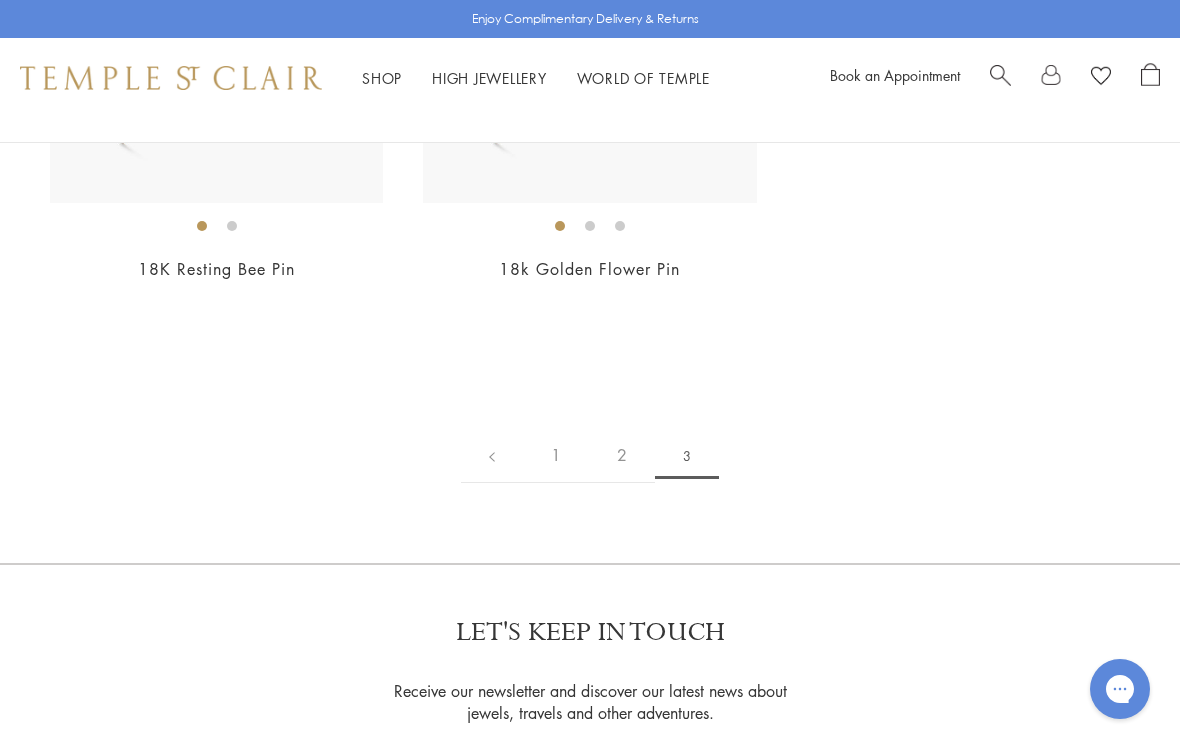 click on "2" at bounding box center [622, 455] 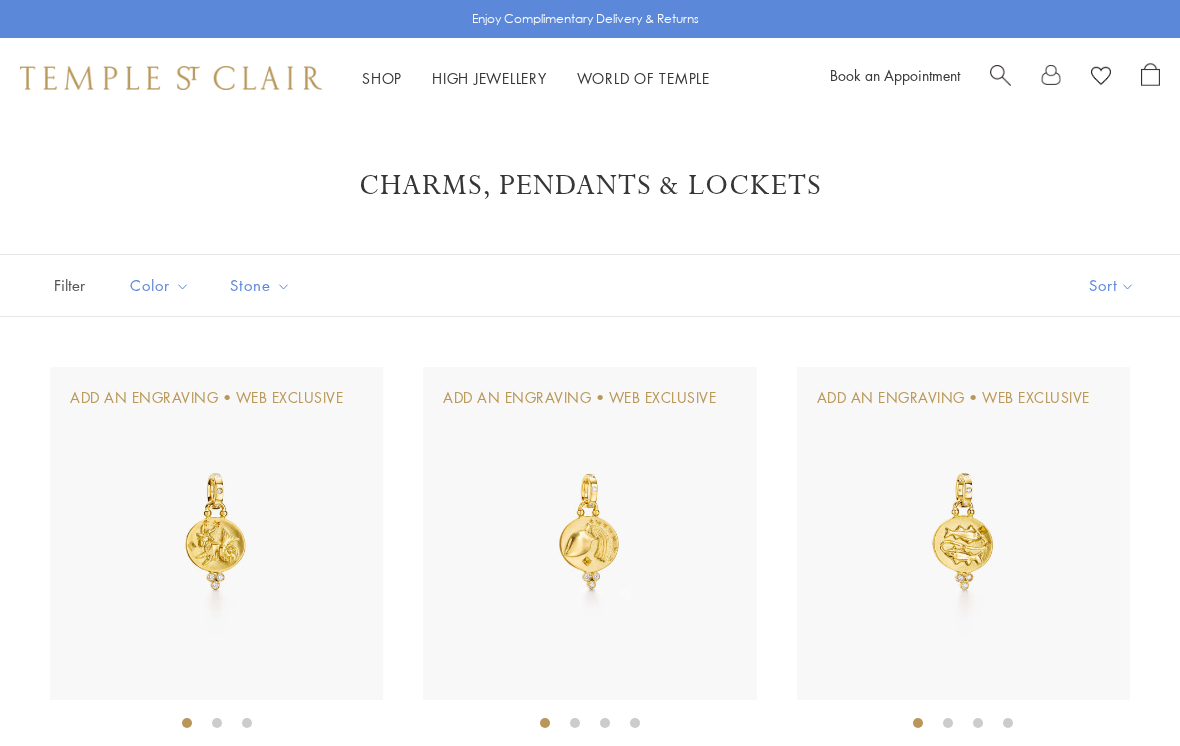 scroll, scrollTop: 0, scrollLeft: 0, axis: both 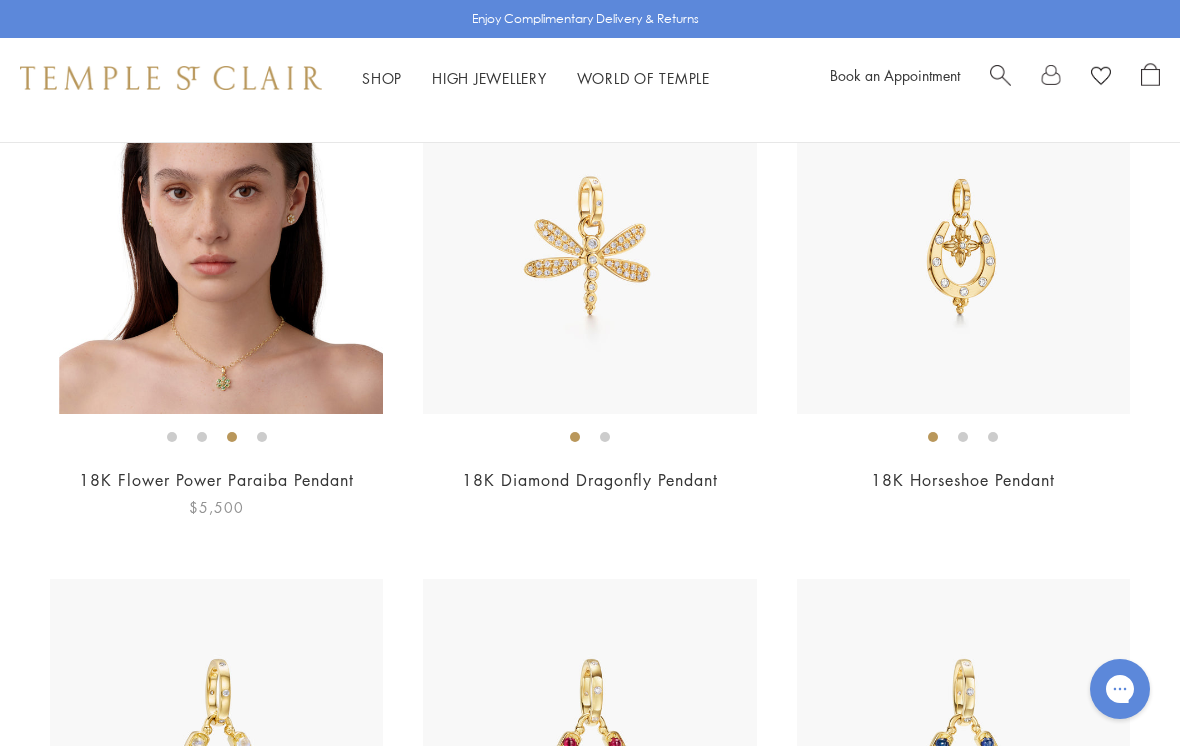 click at bounding box center (225, 247) 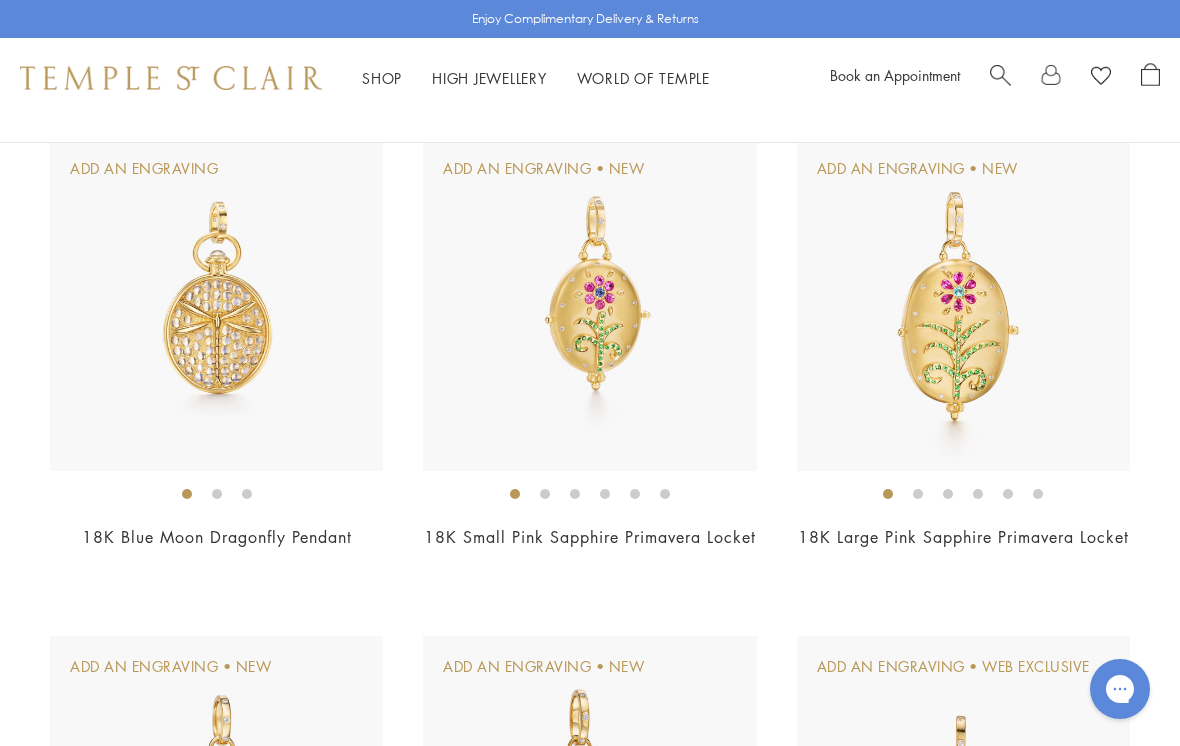 scroll, scrollTop: 7701, scrollLeft: 0, axis: vertical 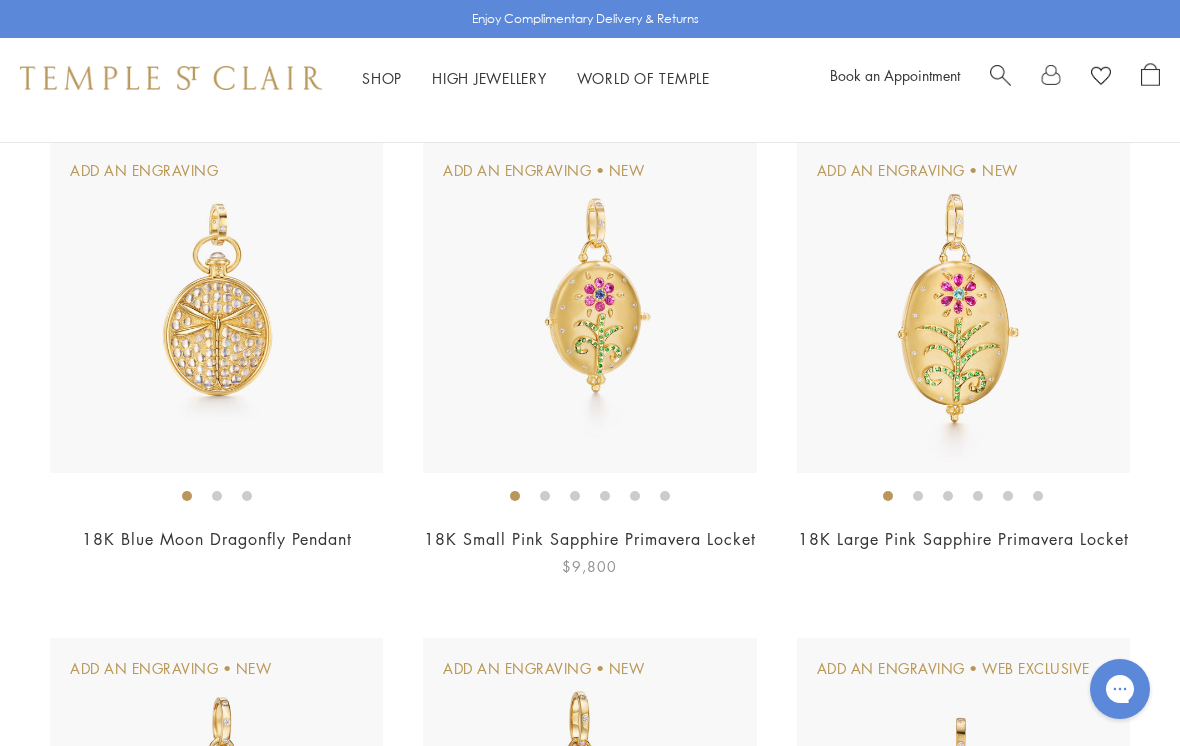 click at bounding box center (589, 306) 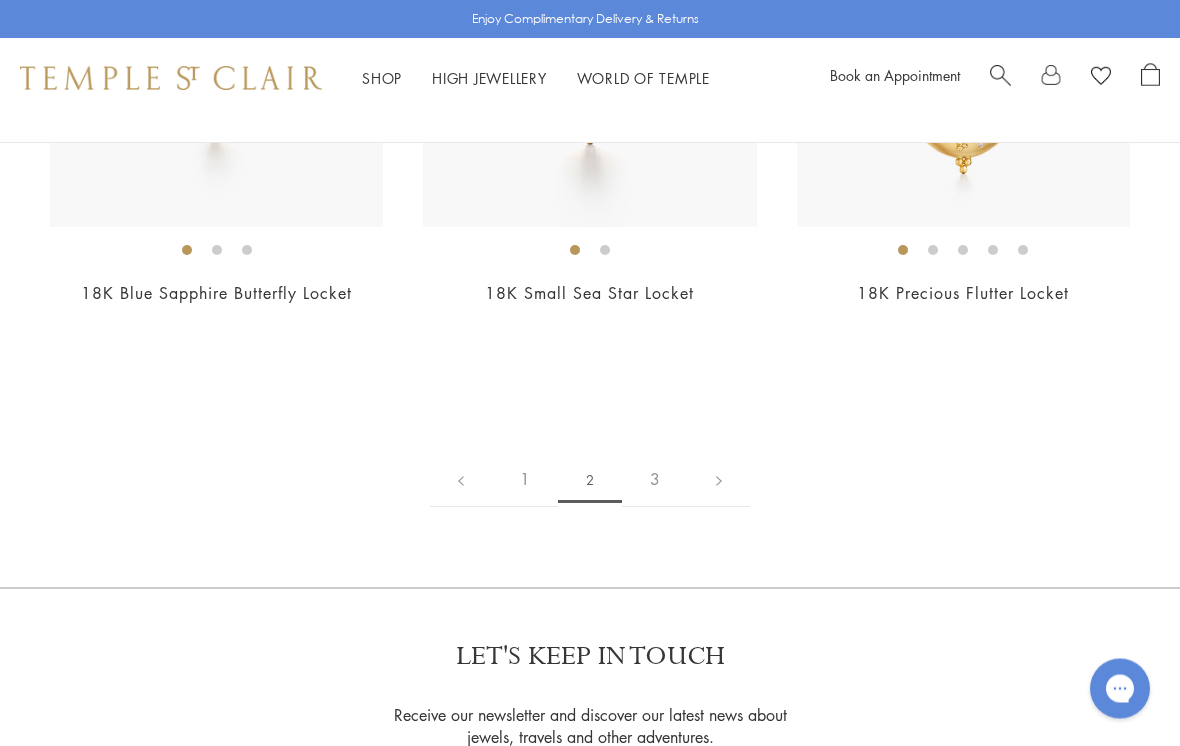 scroll, scrollTop: 9442, scrollLeft: 0, axis: vertical 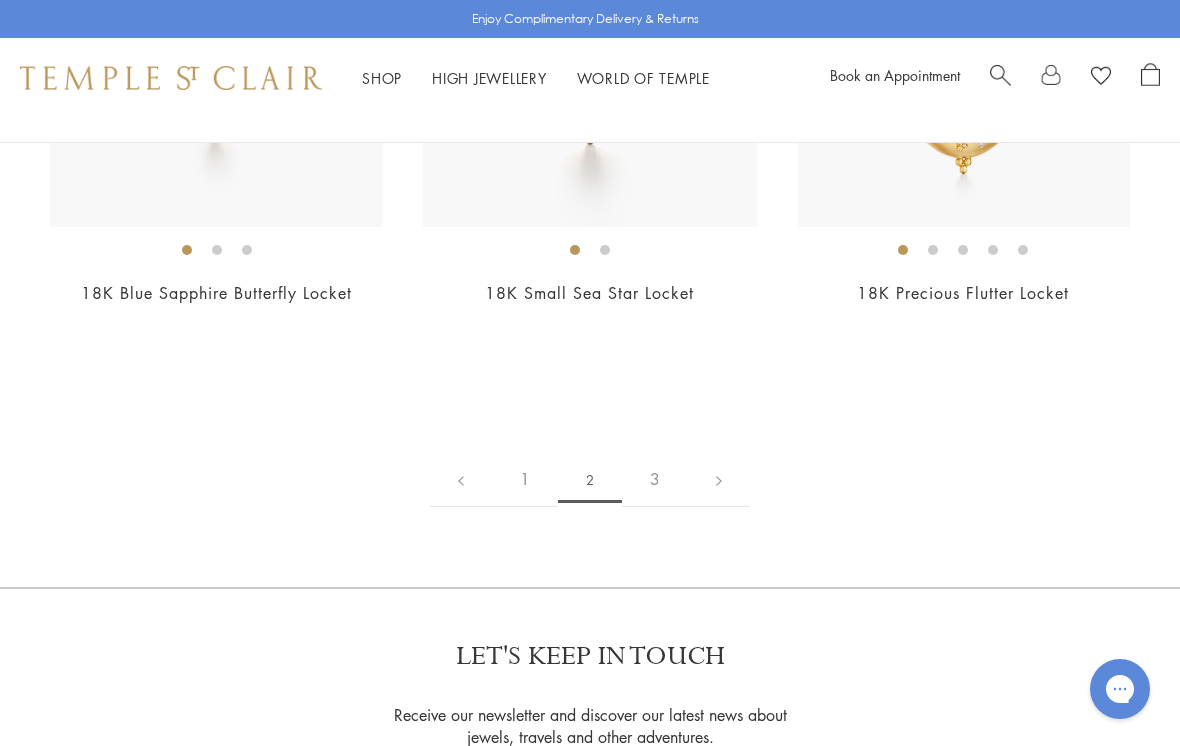 click on "3" at bounding box center (655, 479) 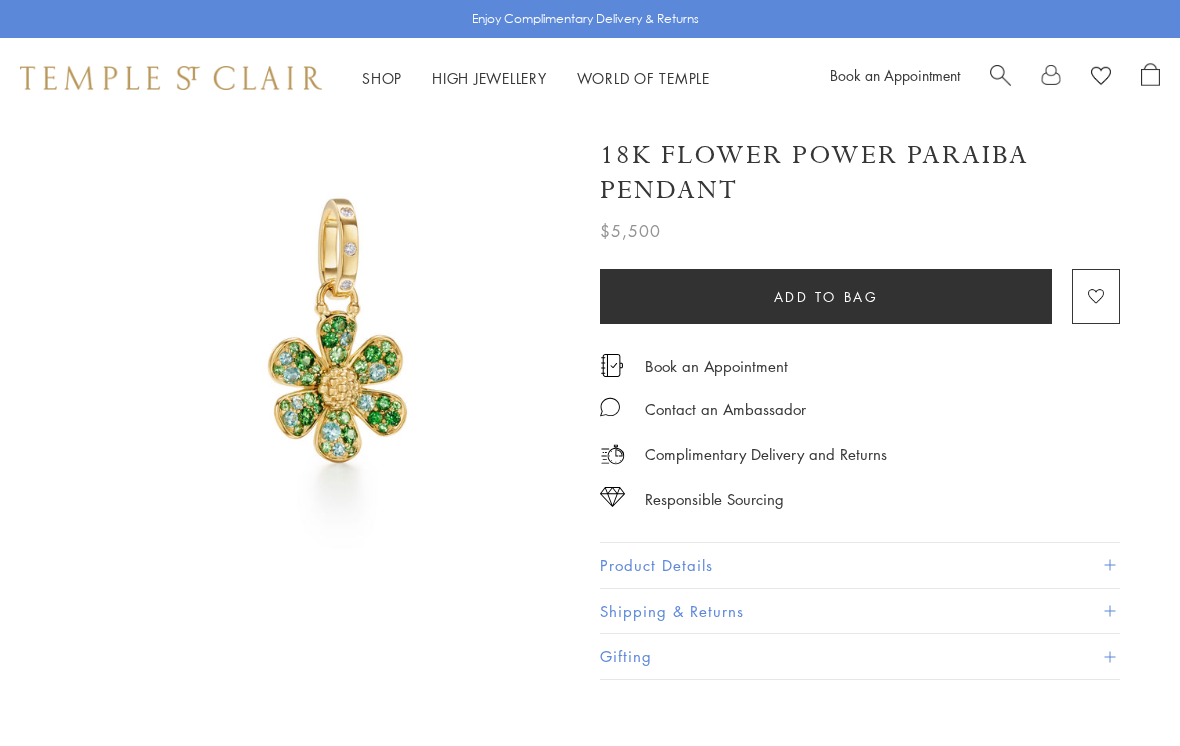 scroll, scrollTop: 185, scrollLeft: 77, axis: both 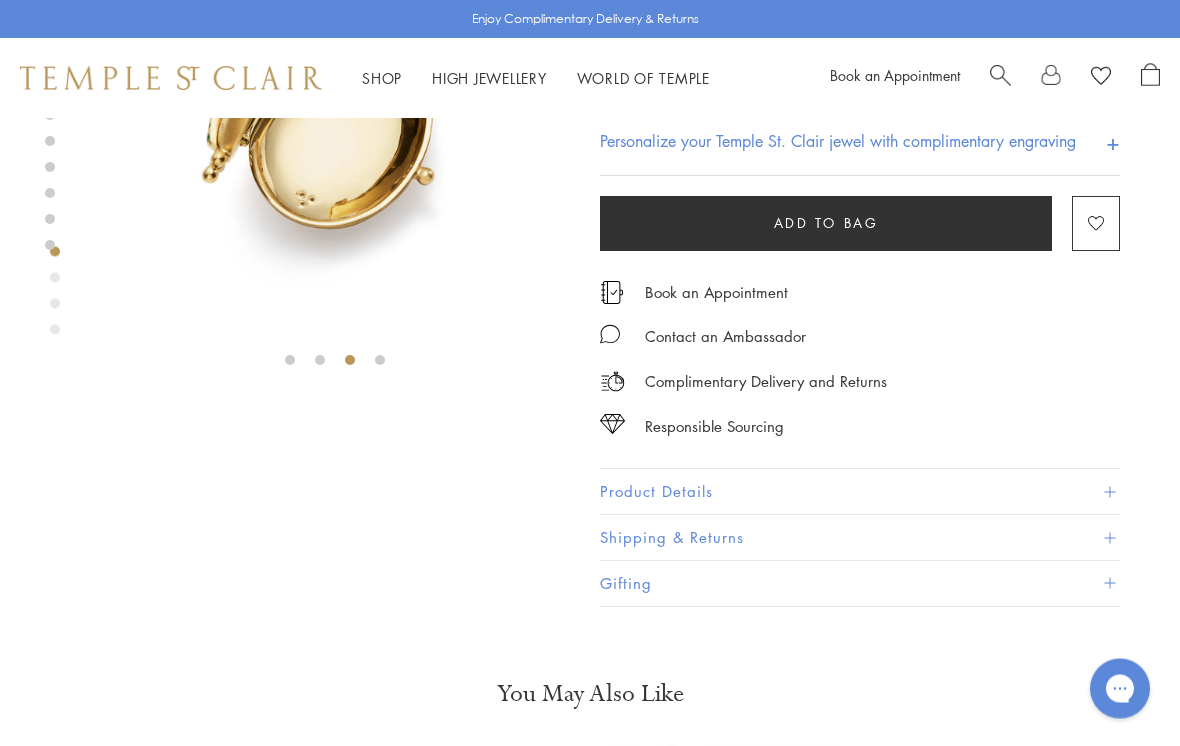 click on "Product Details" at bounding box center (860, 493) 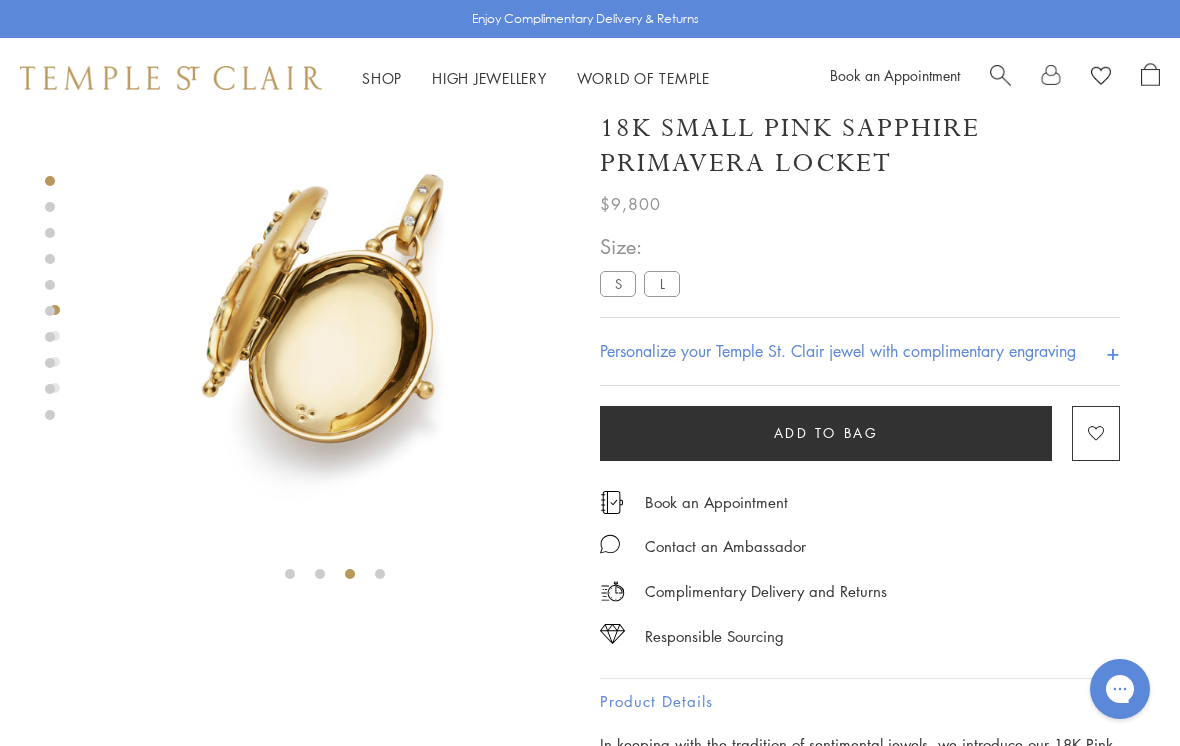 scroll, scrollTop: 0, scrollLeft: 0, axis: both 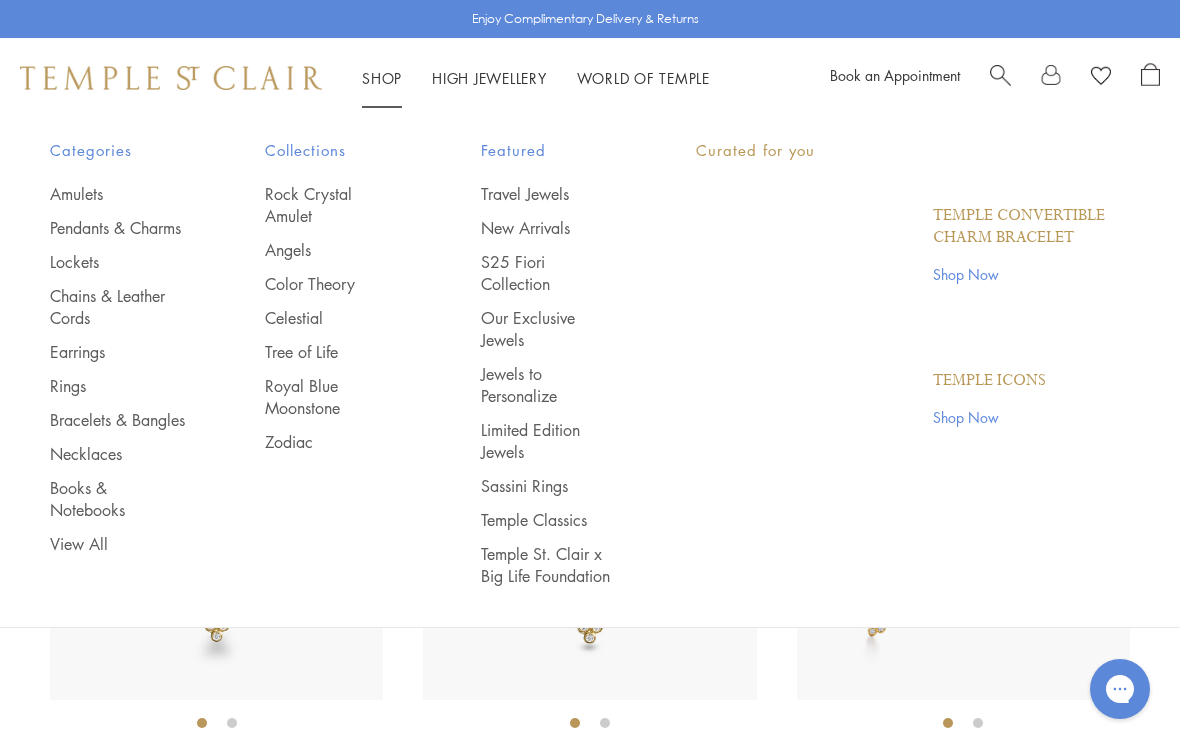 click on "Shop Shop" at bounding box center (382, 78) 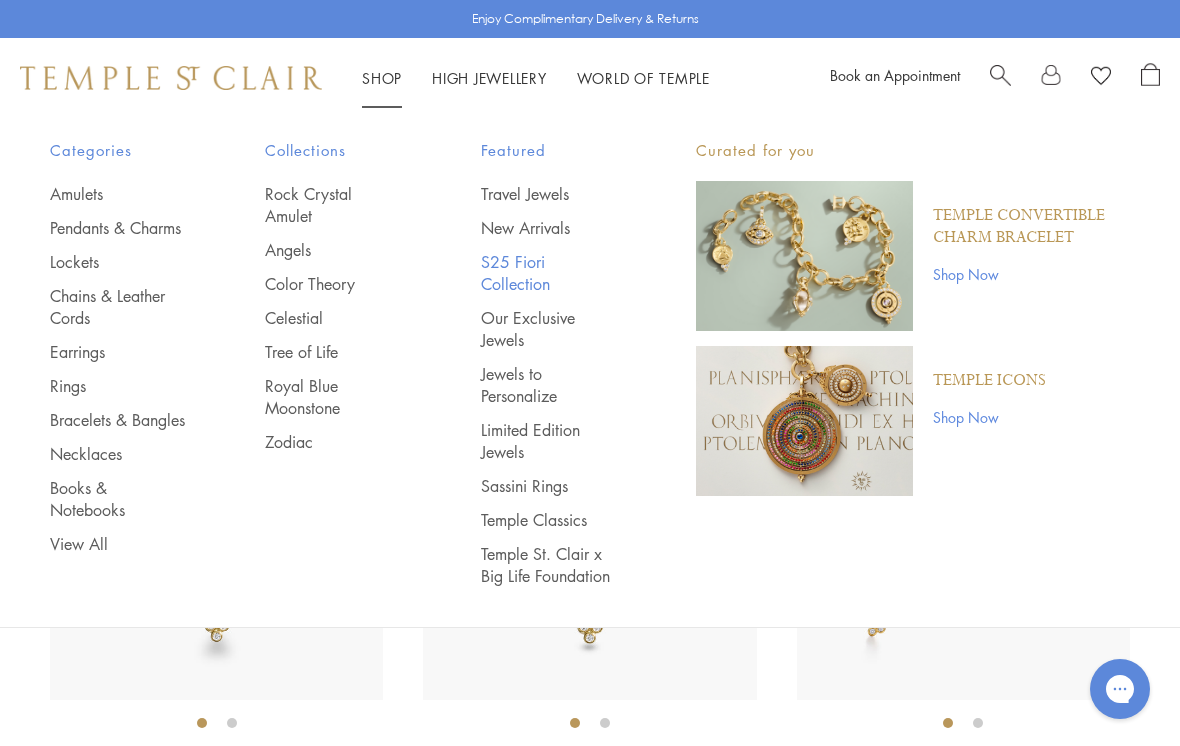 click on "S25 Fiori Collection" at bounding box center [548, 273] 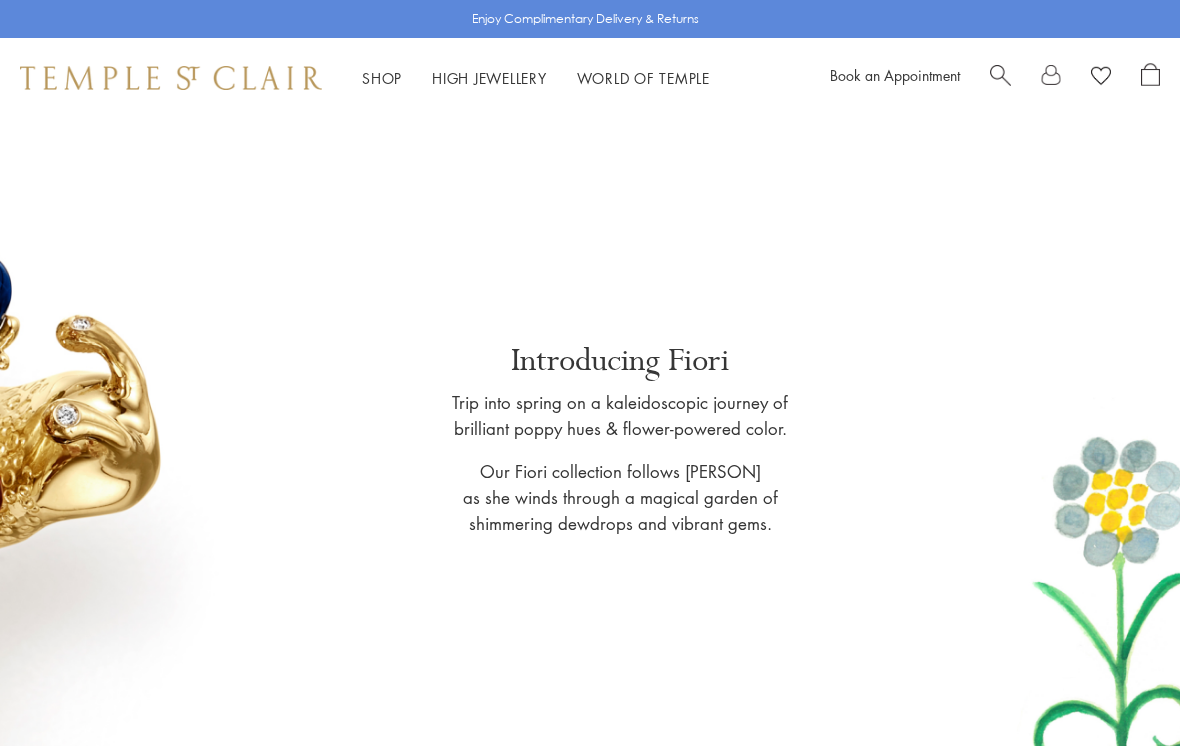 scroll, scrollTop: 0, scrollLeft: 0, axis: both 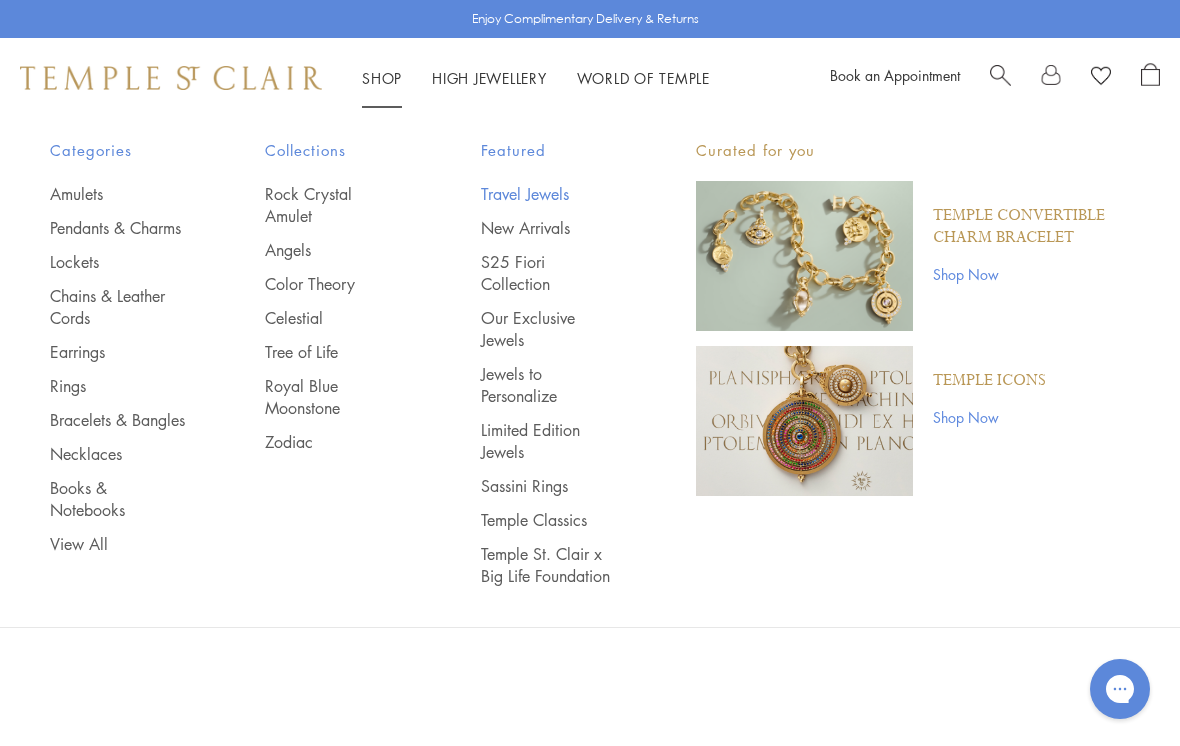 click on "Travel Jewels" at bounding box center [548, 194] 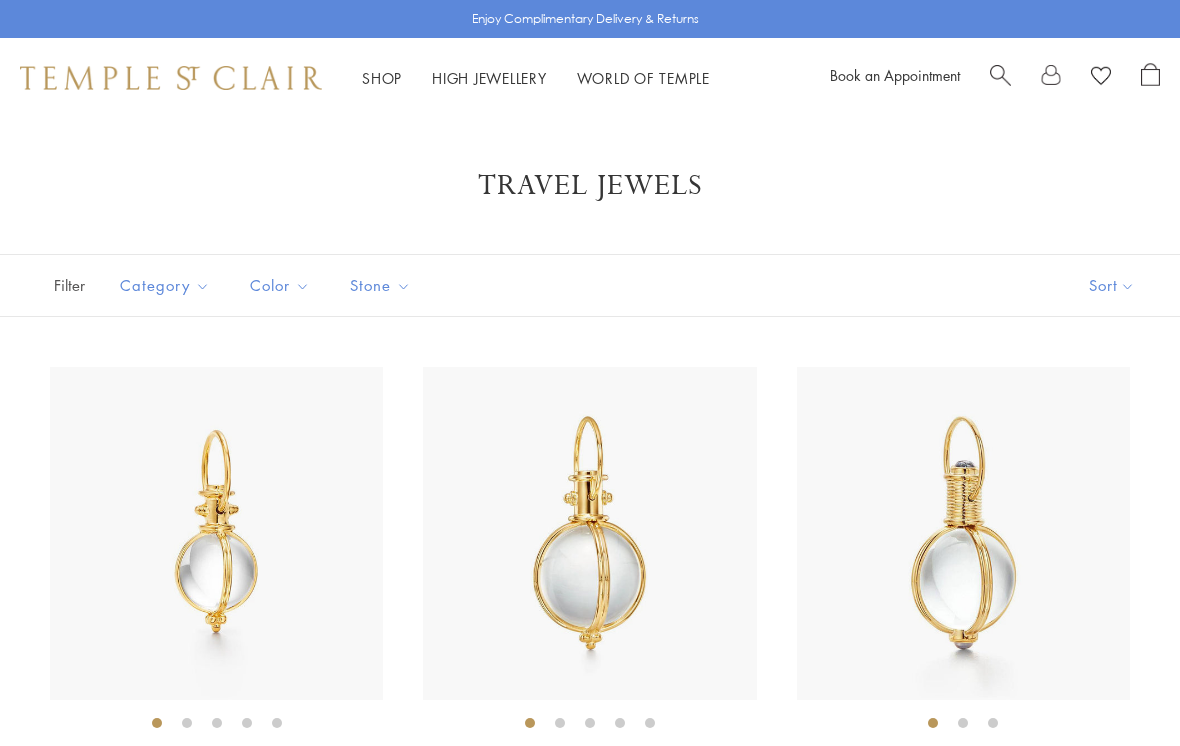 scroll, scrollTop: 0, scrollLeft: 0, axis: both 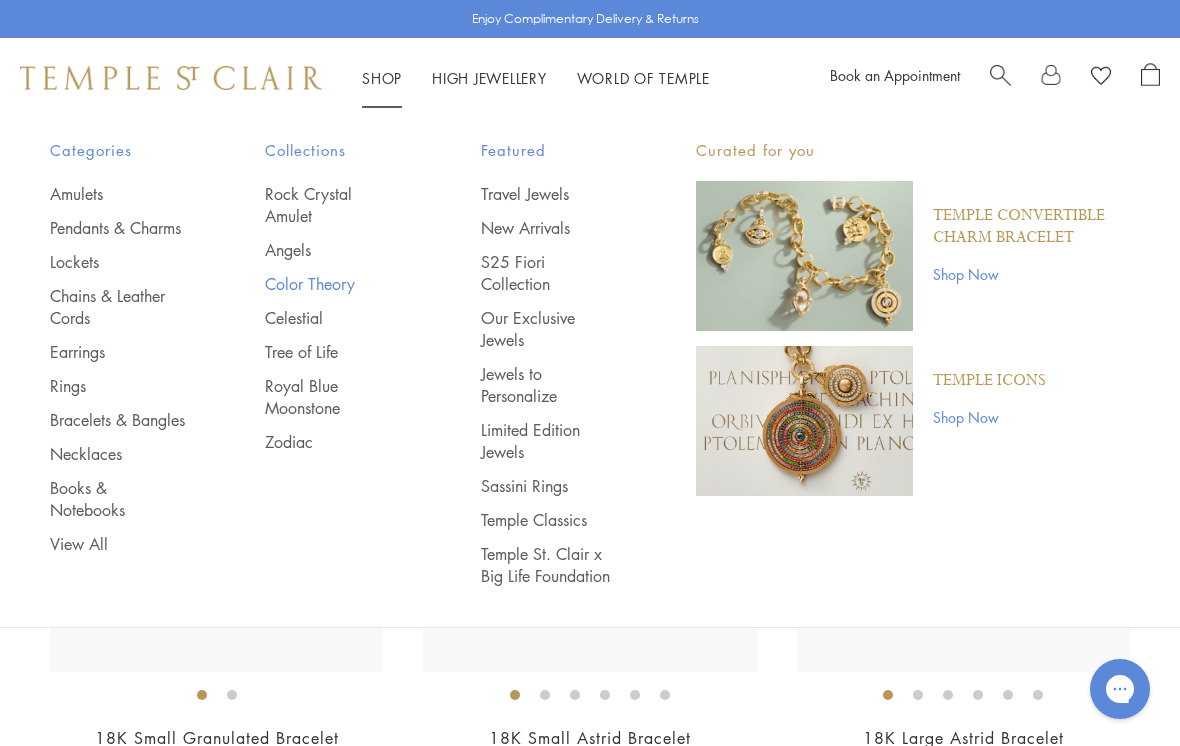 click on "Color Theory" at bounding box center [332, 284] 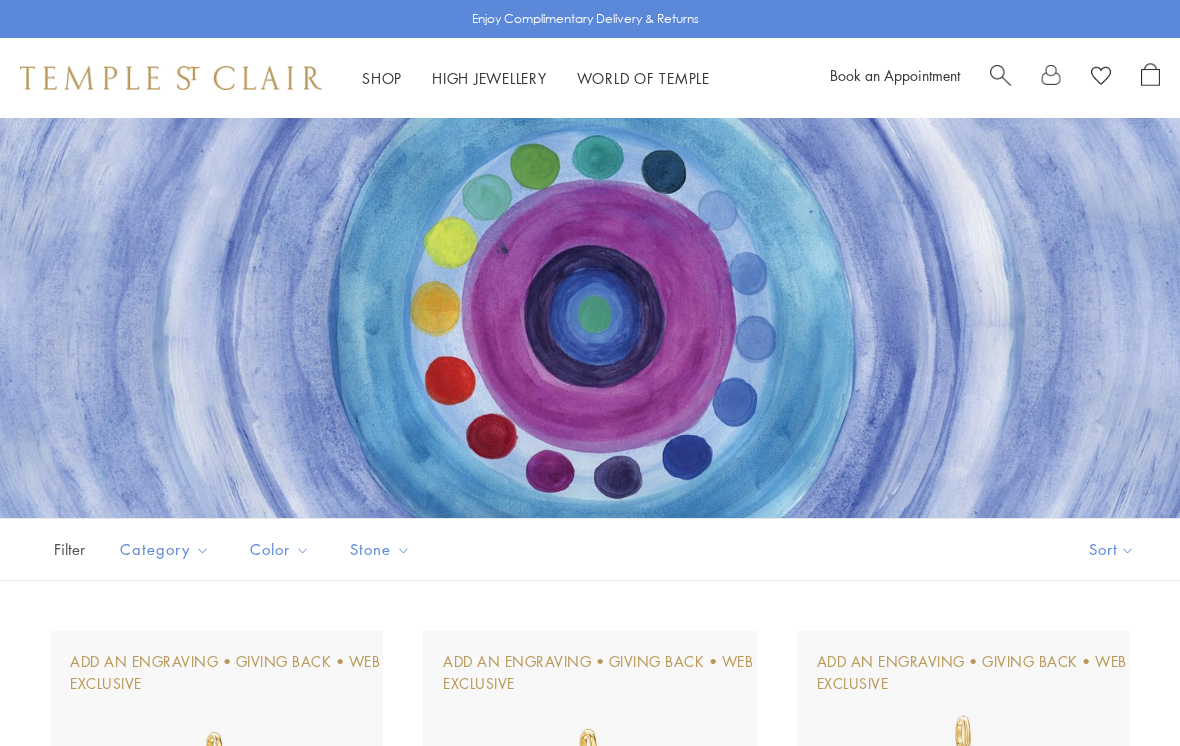 scroll, scrollTop: 0, scrollLeft: 0, axis: both 